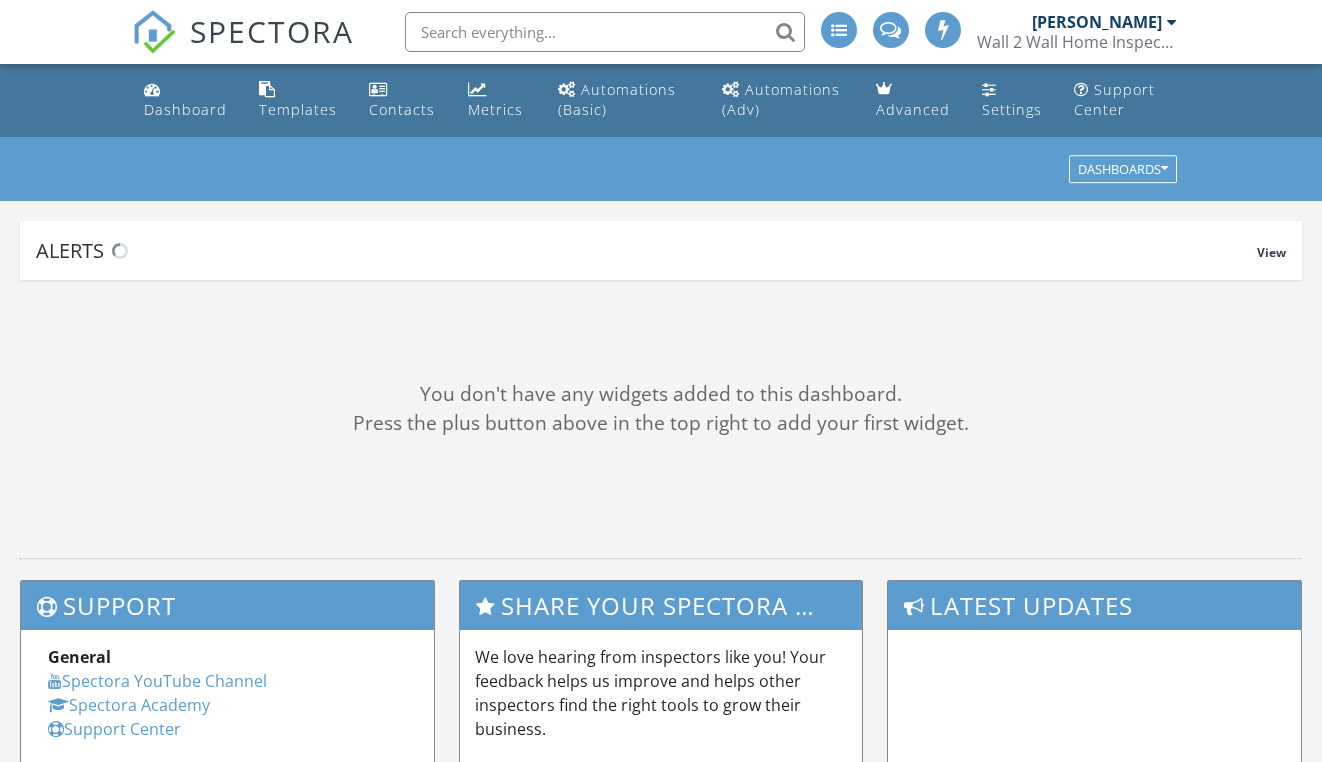 scroll, scrollTop: 0, scrollLeft: 0, axis: both 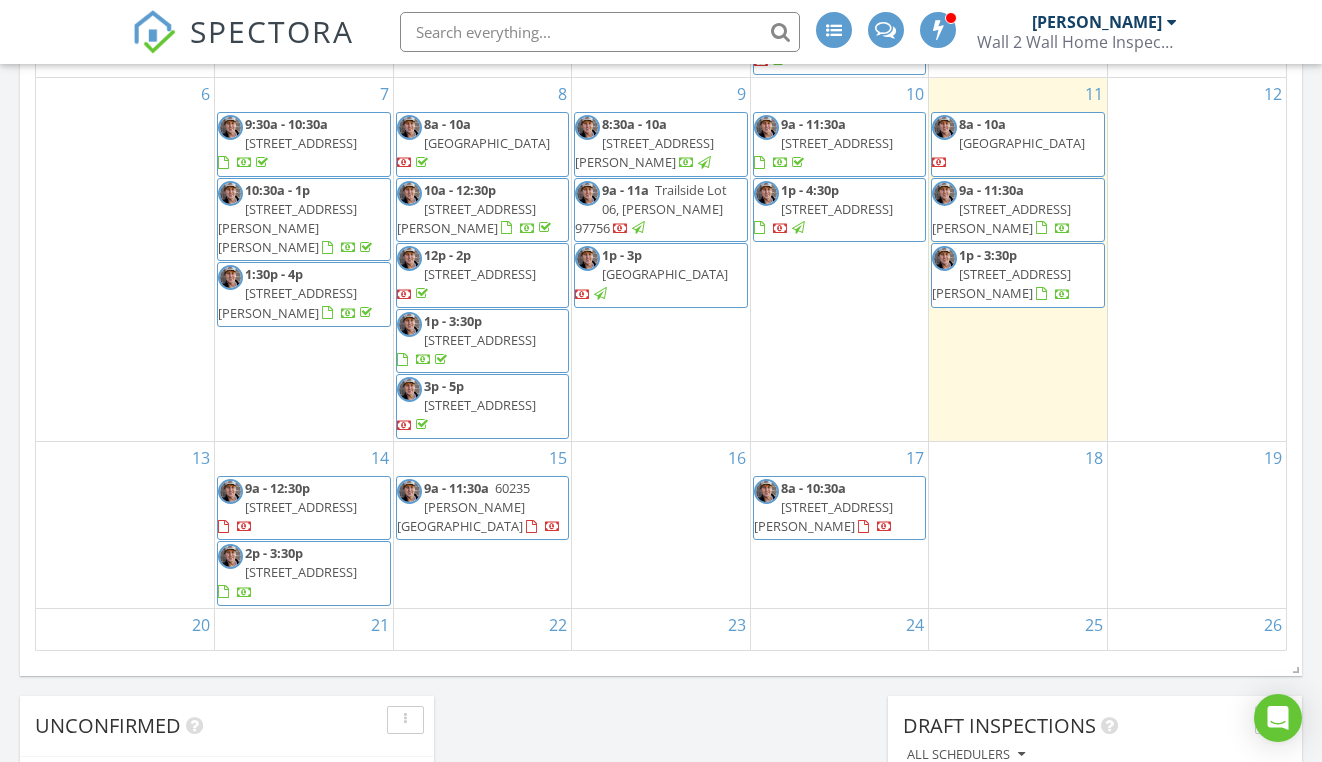 click on "9a - 11:30a
51756 Jubilee Pine Dr, La Pine 97739" at bounding box center (840, 144) 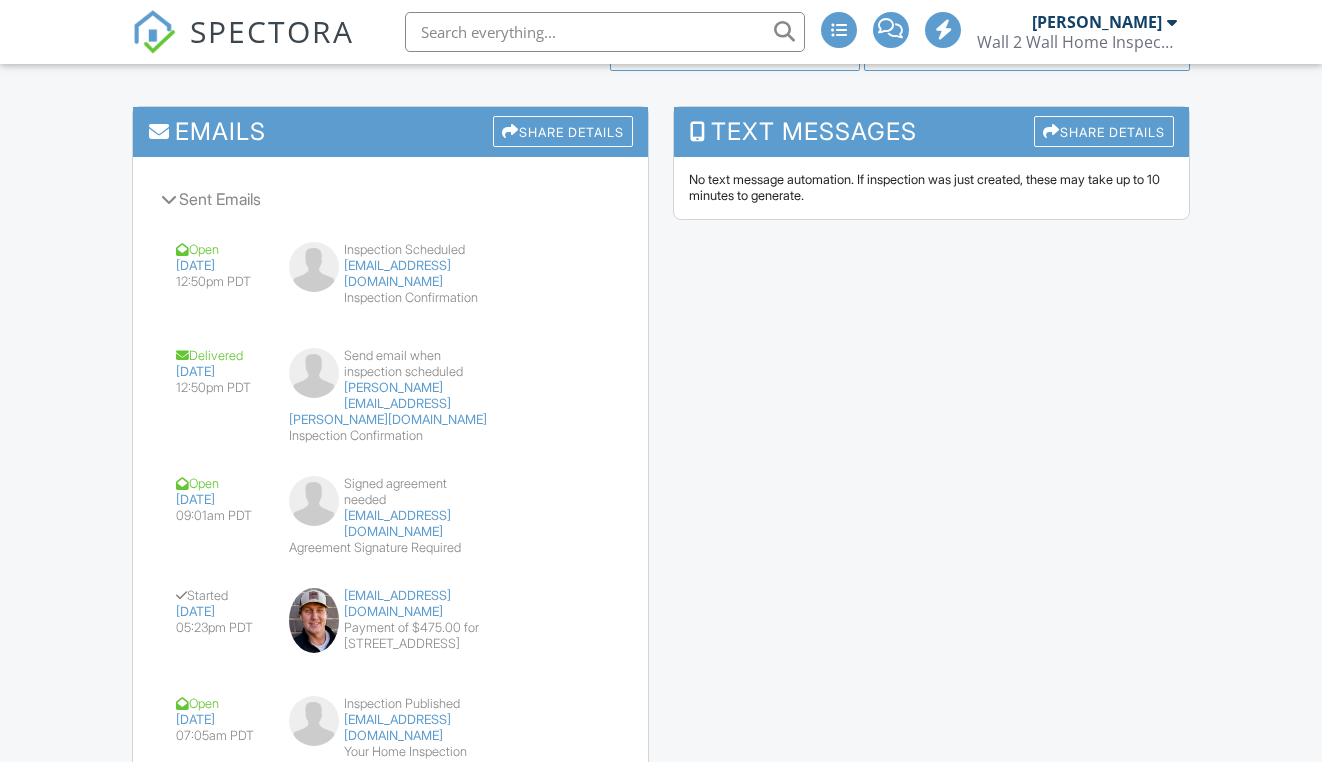 scroll, scrollTop: 0, scrollLeft: 0, axis: both 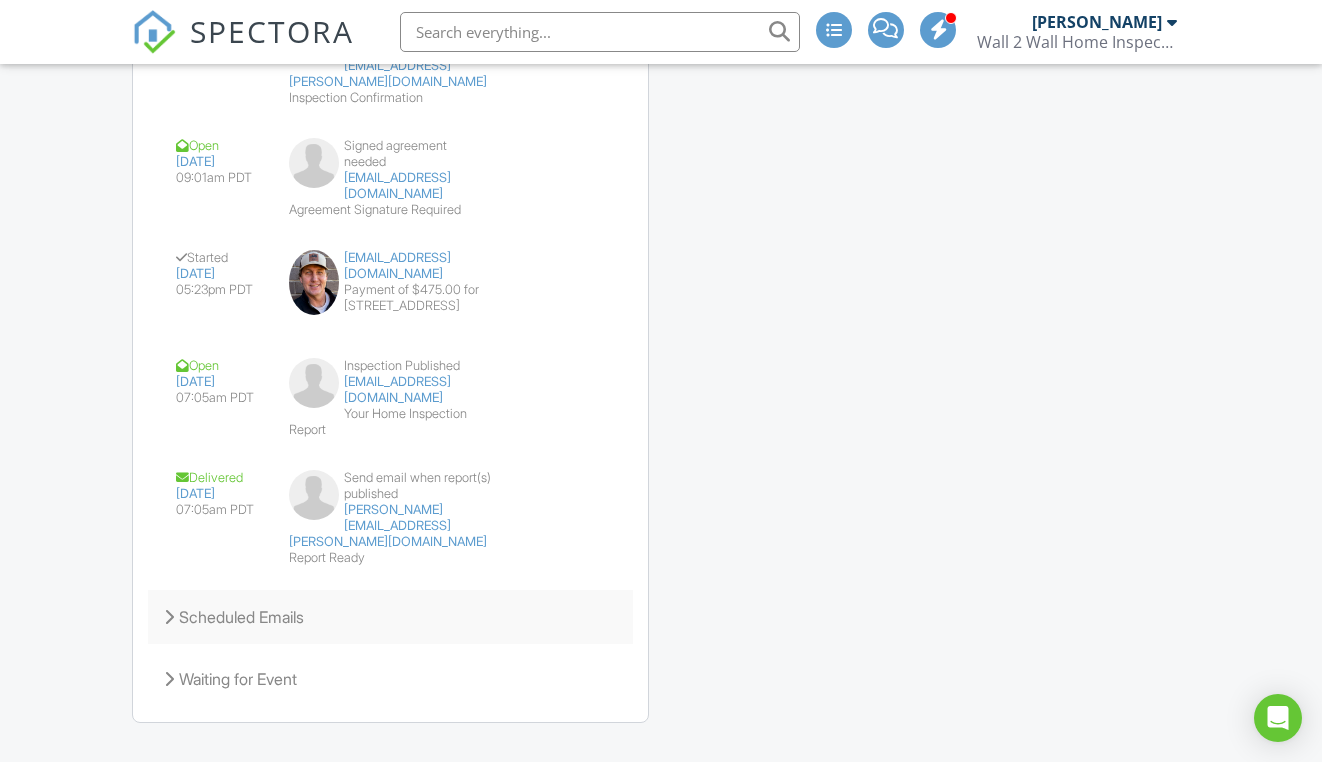 click on "Scheduled Emails" at bounding box center [390, 617] 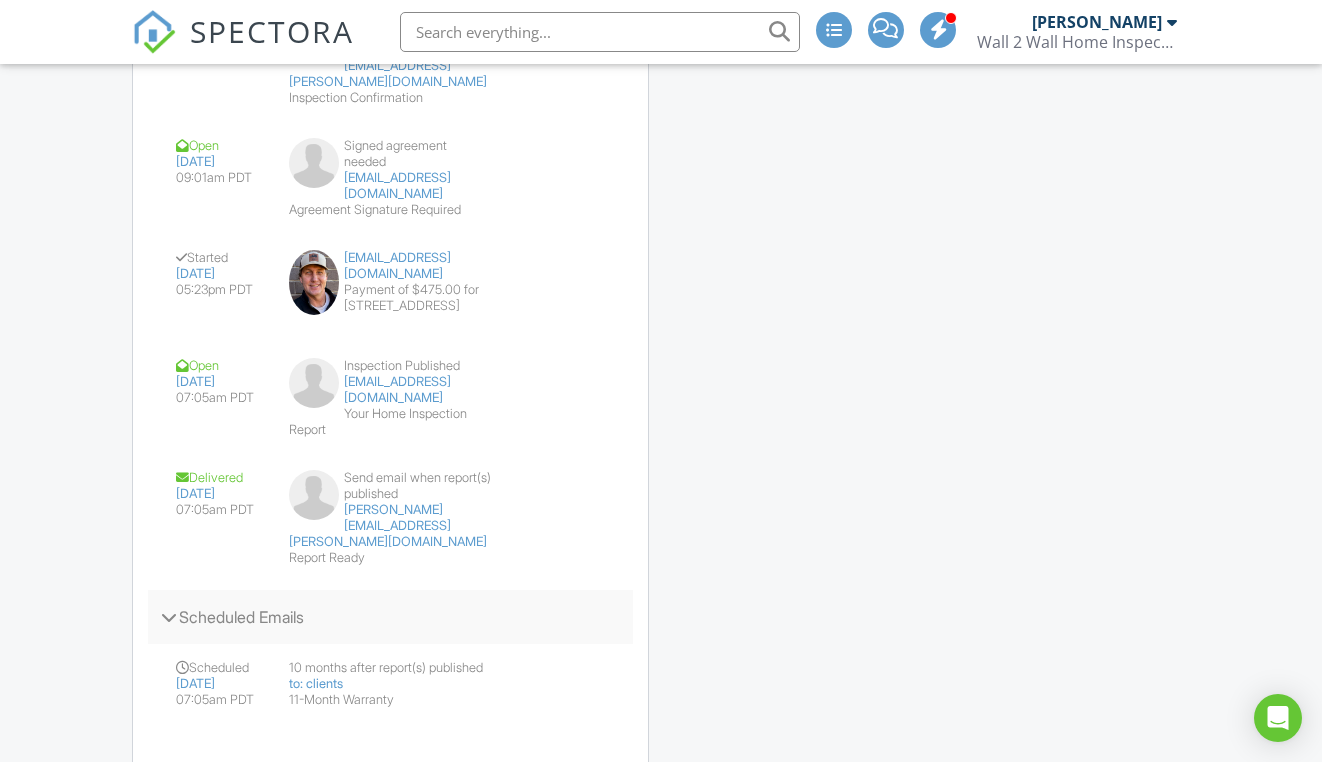 click on "Scheduled Emails" at bounding box center (390, 617) 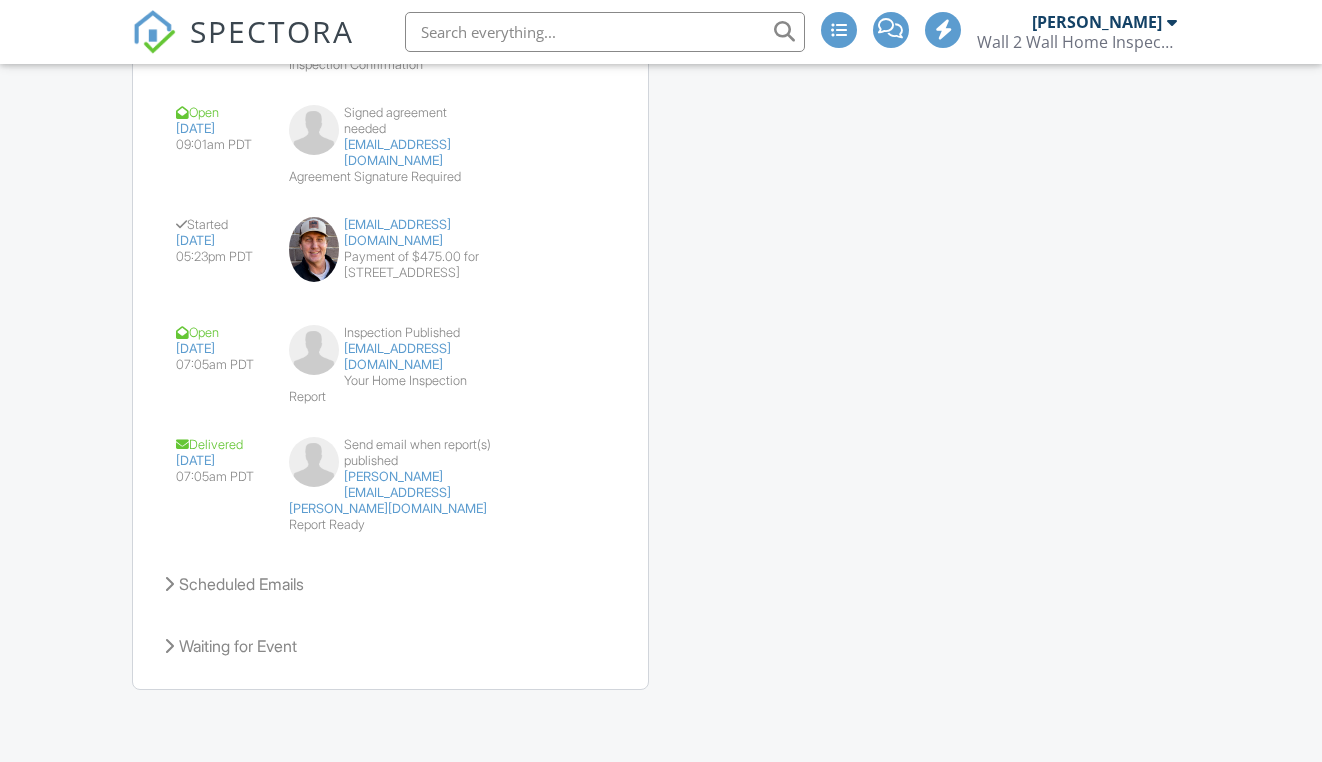 scroll, scrollTop: 0, scrollLeft: 0, axis: both 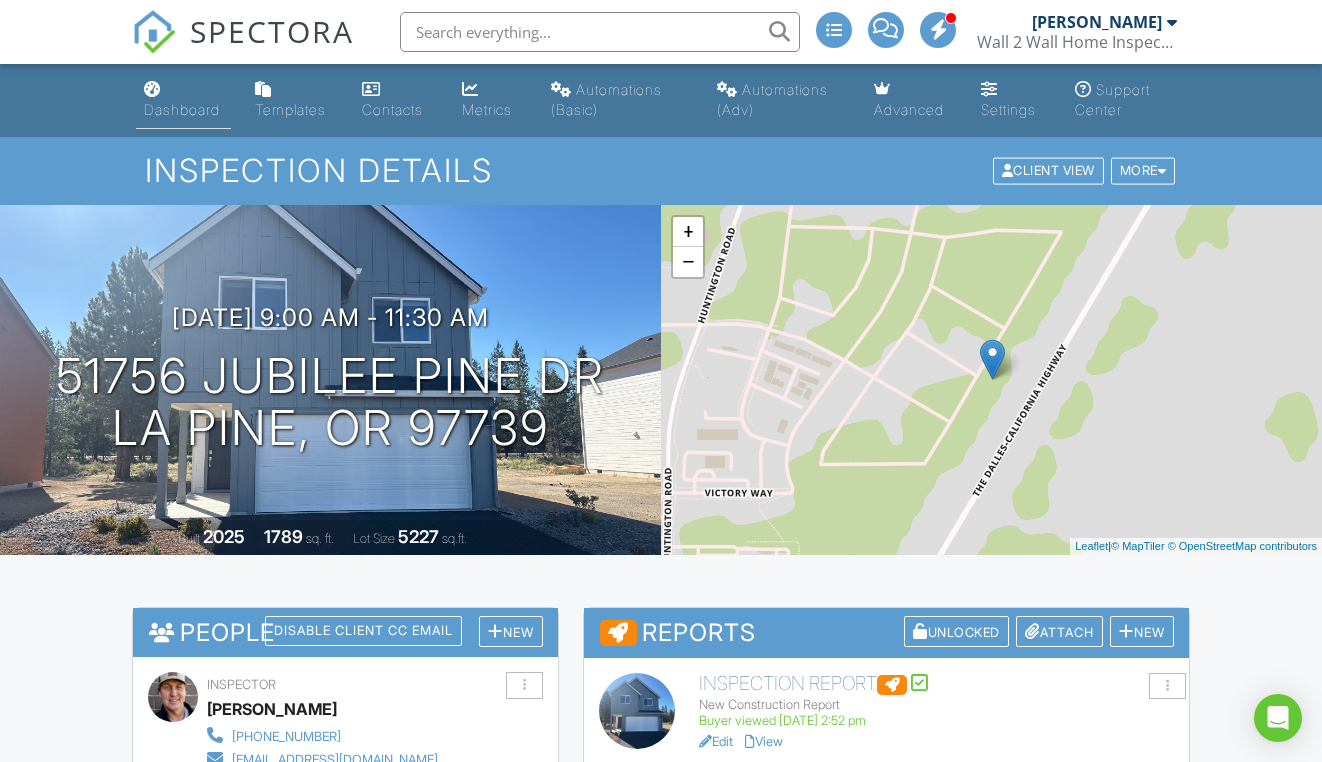click on "Dashboard" at bounding box center (182, 109) 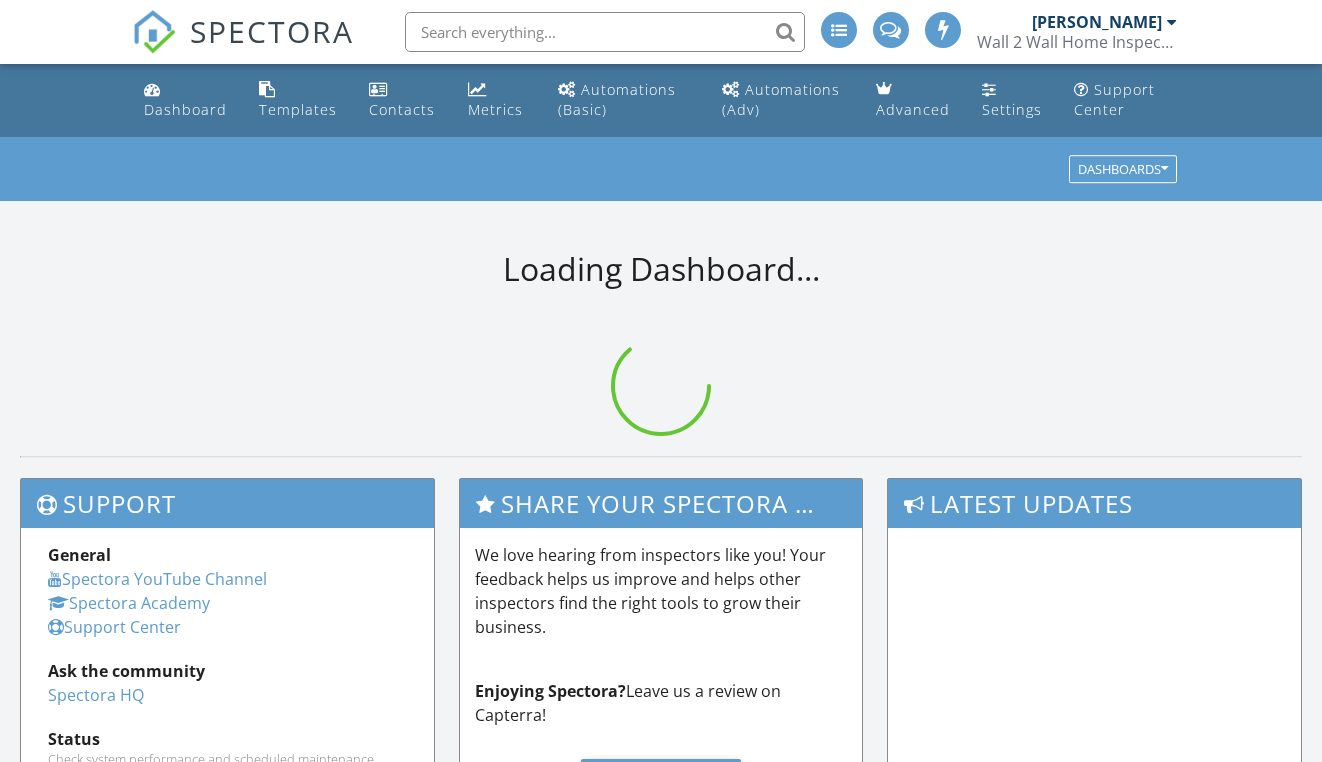 scroll, scrollTop: 0, scrollLeft: 0, axis: both 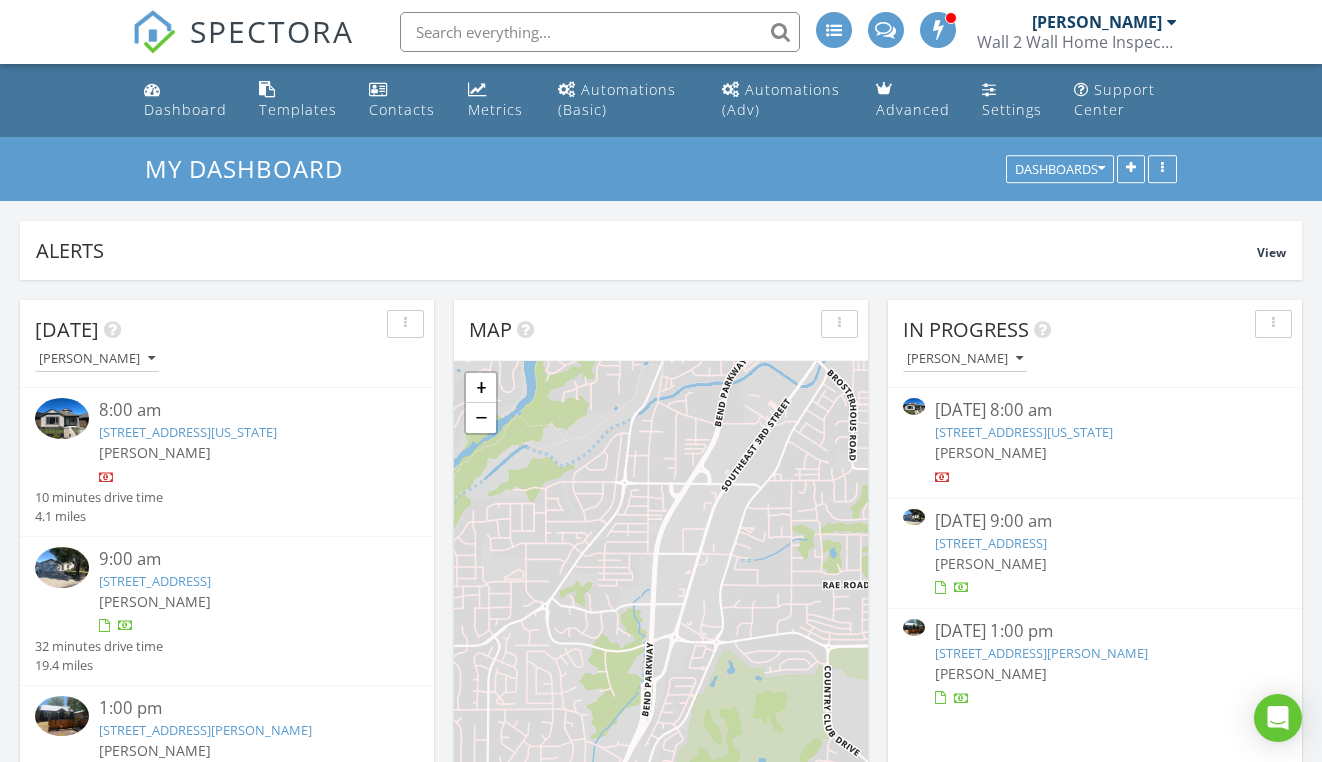 click on "07/11/25 8:00 am" at bounding box center [1095, 410] 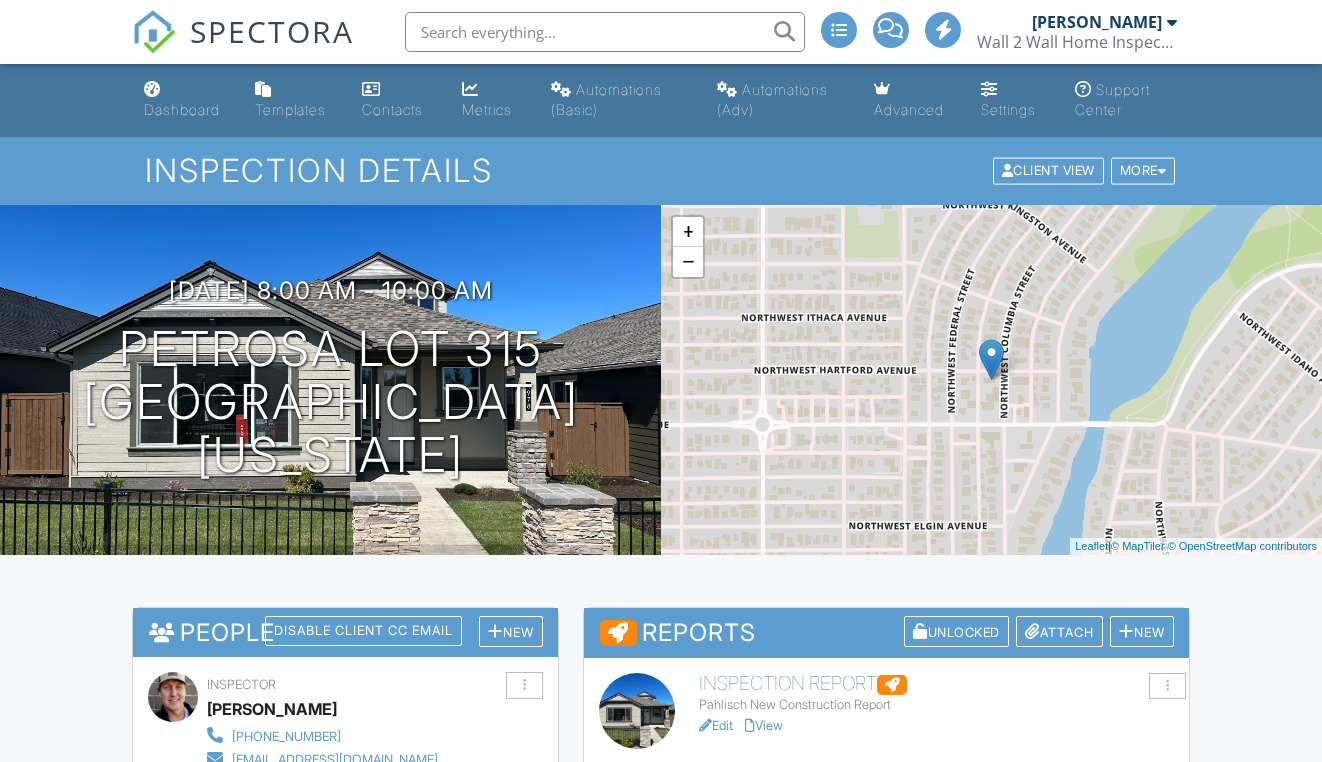 scroll, scrollTop: 0, scrollLeft: 0, axis: both 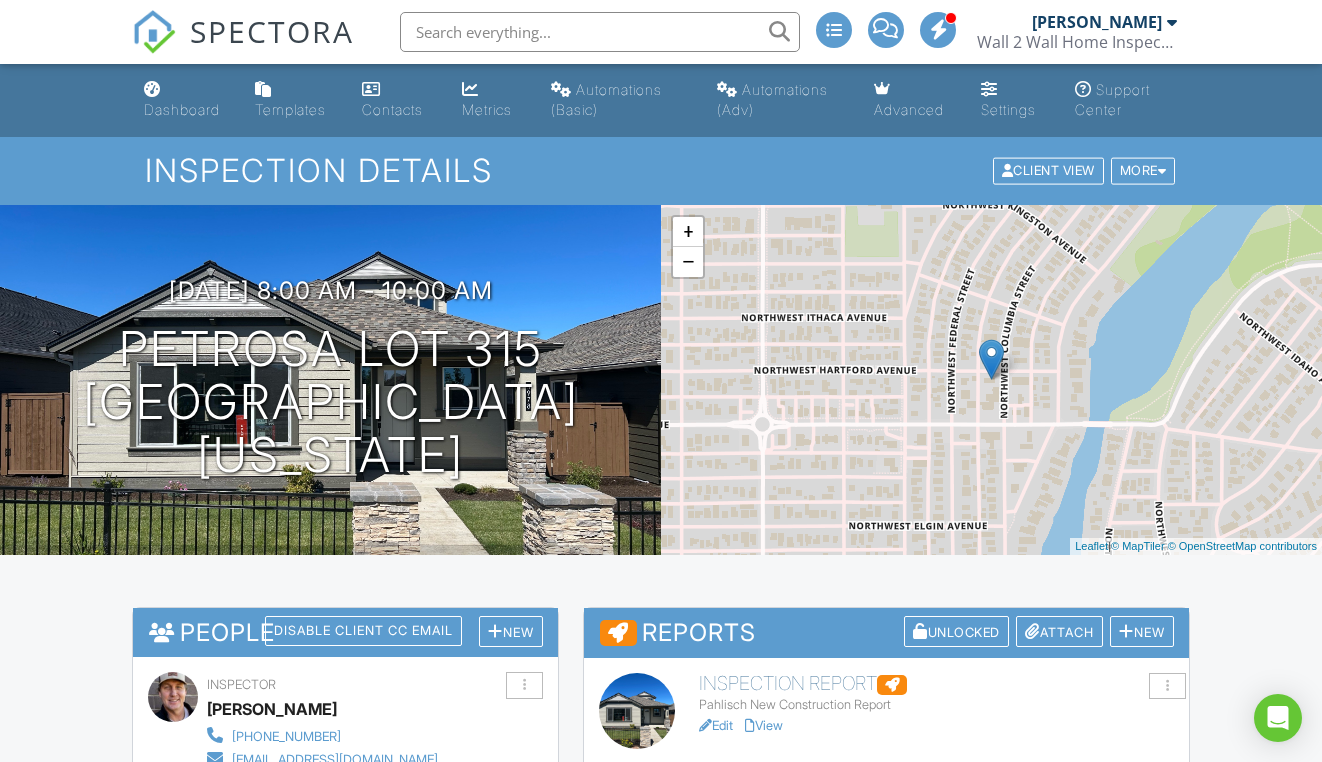 click on "View" at bounding box center [764, 725] 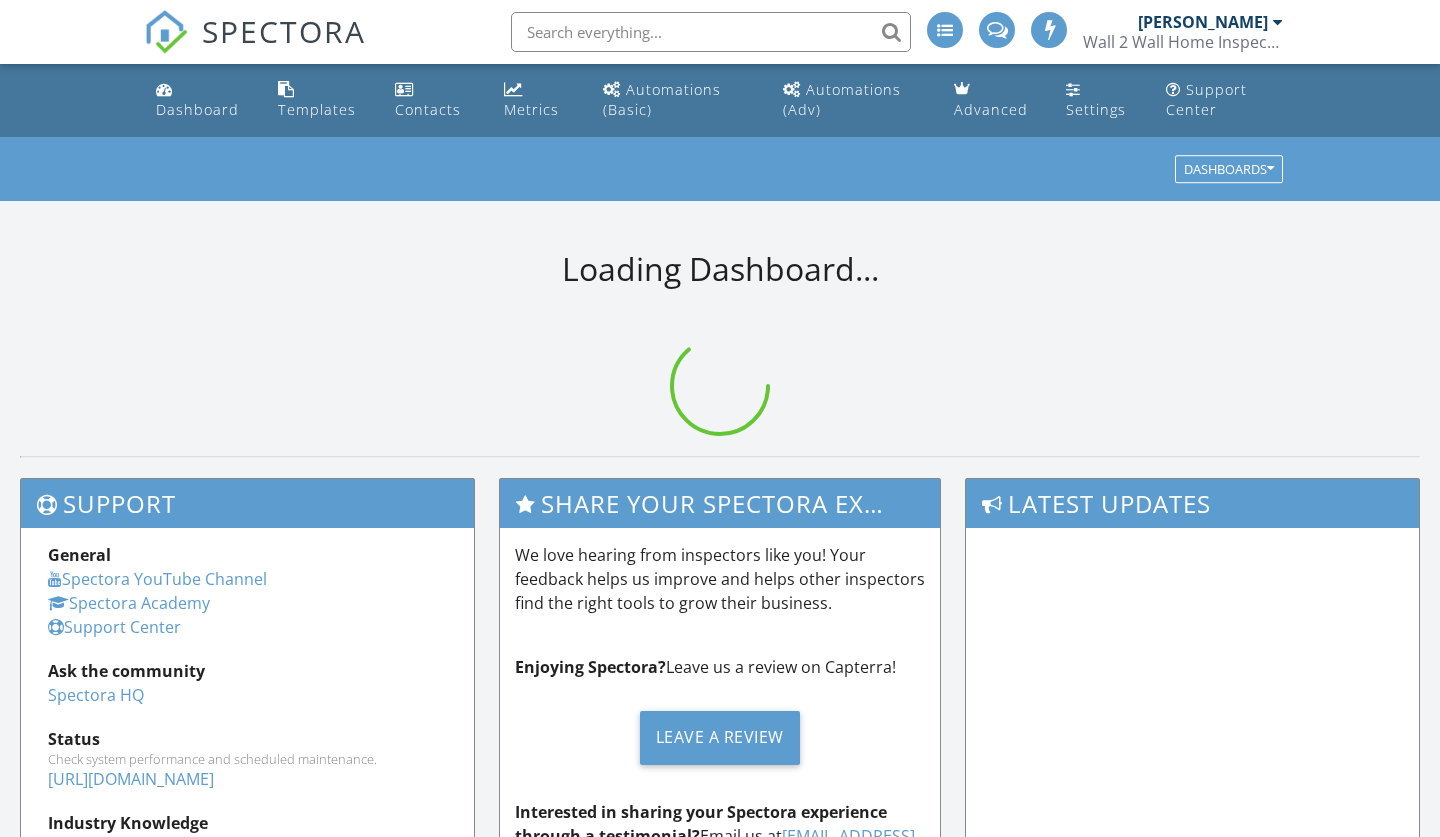 scroll, scrollTop: 0, scrollLeft: 0, axis: both 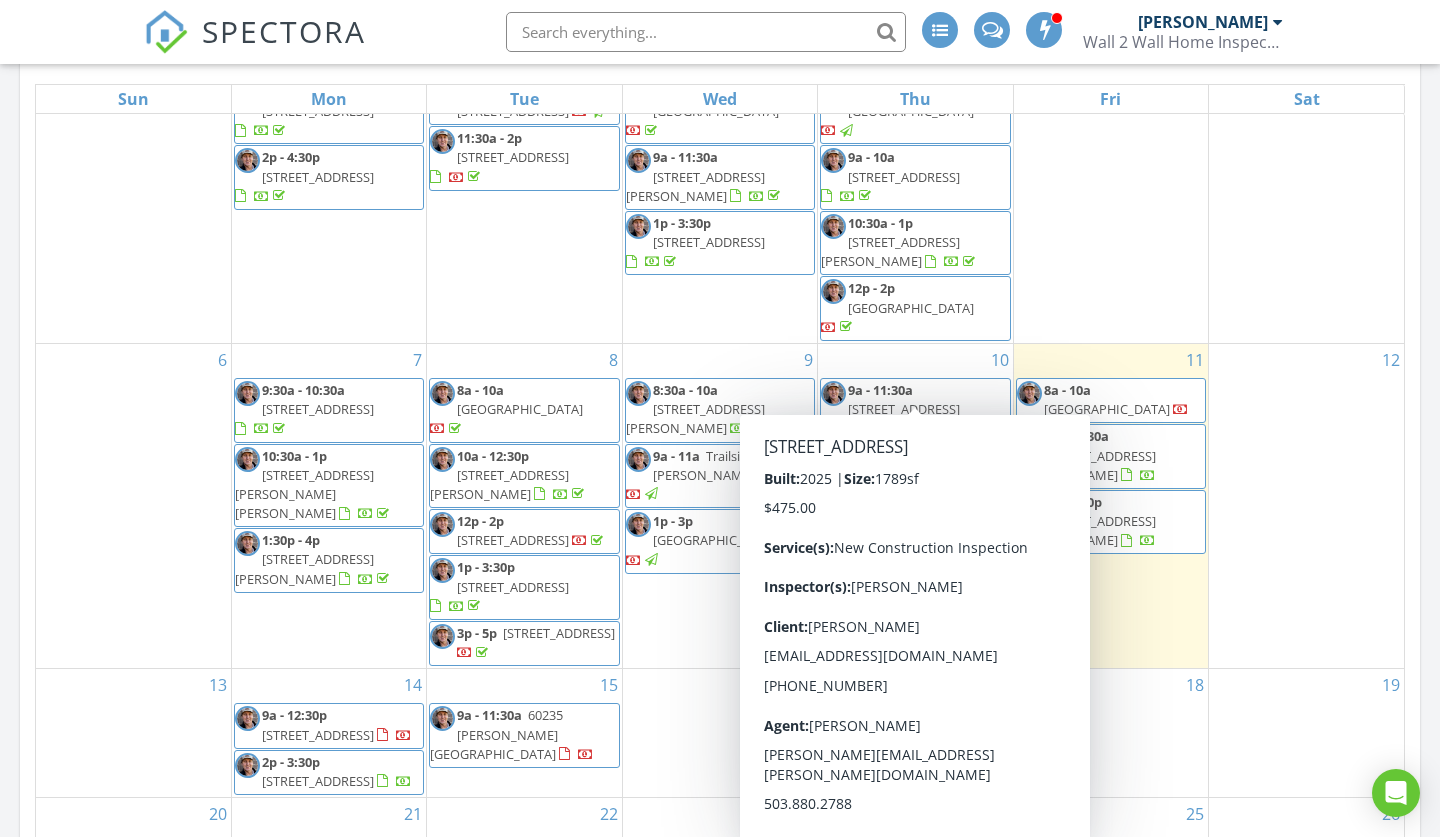 click on "51756 Jubilee Pine Dr, La Pine 97739" at bounding box center [904, 409] 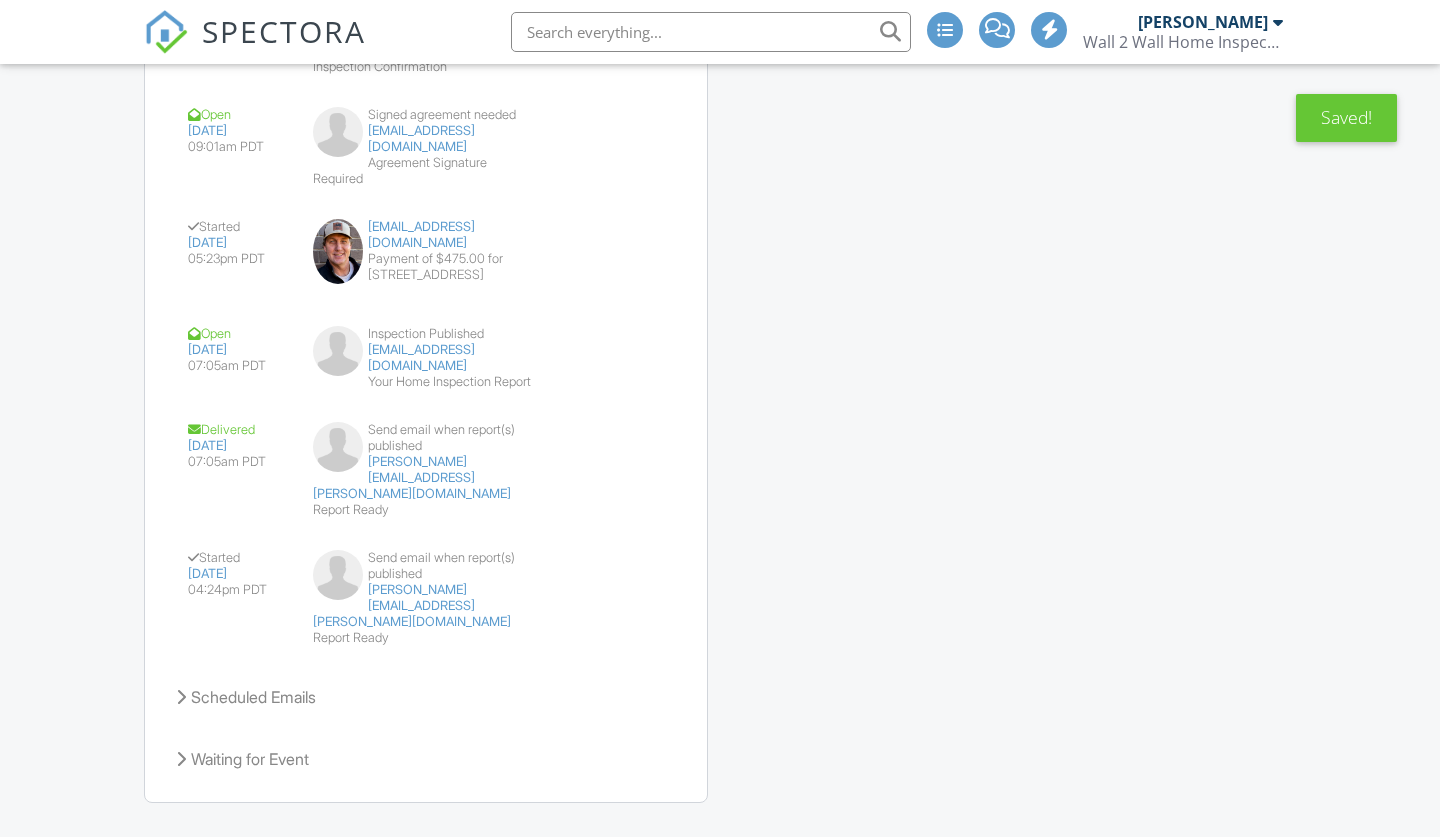 scroll, scrollTop: 2655, scrollLeft: 0, axis: vertical 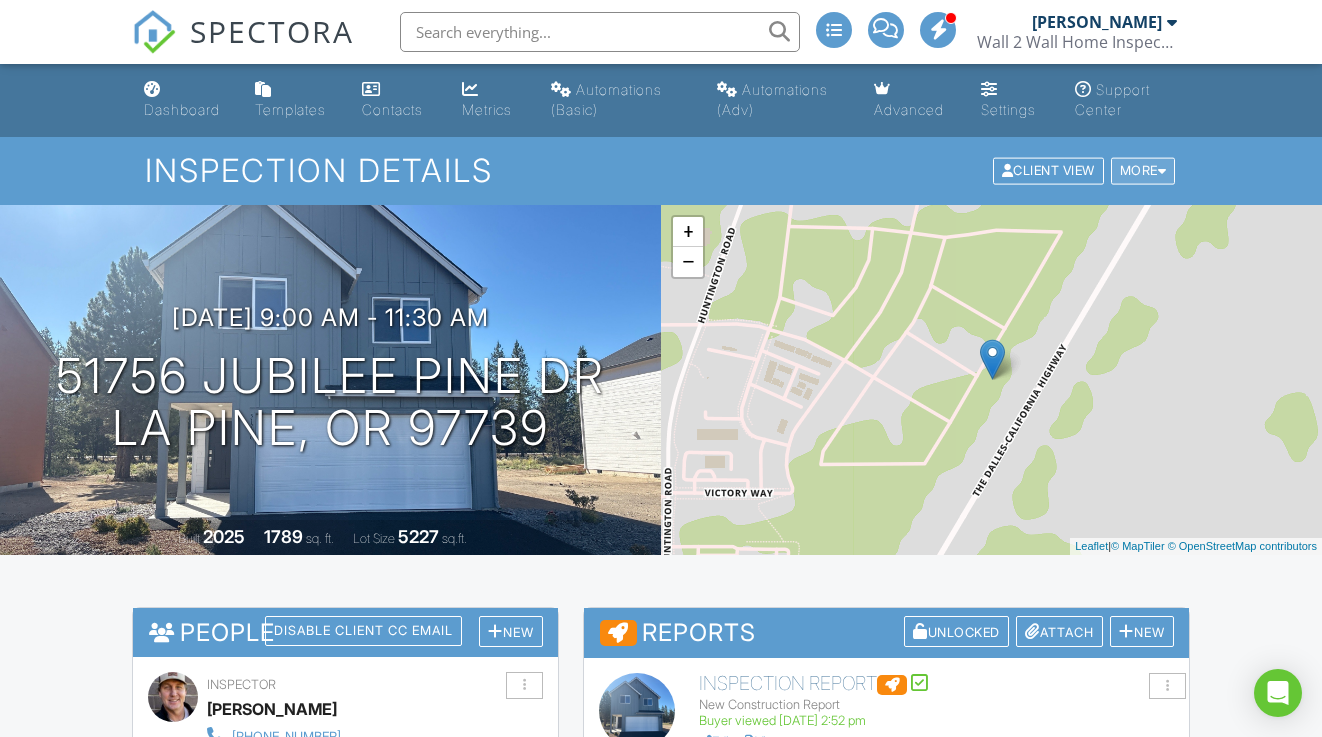 click on "More" at bounding box center [1143, 171] 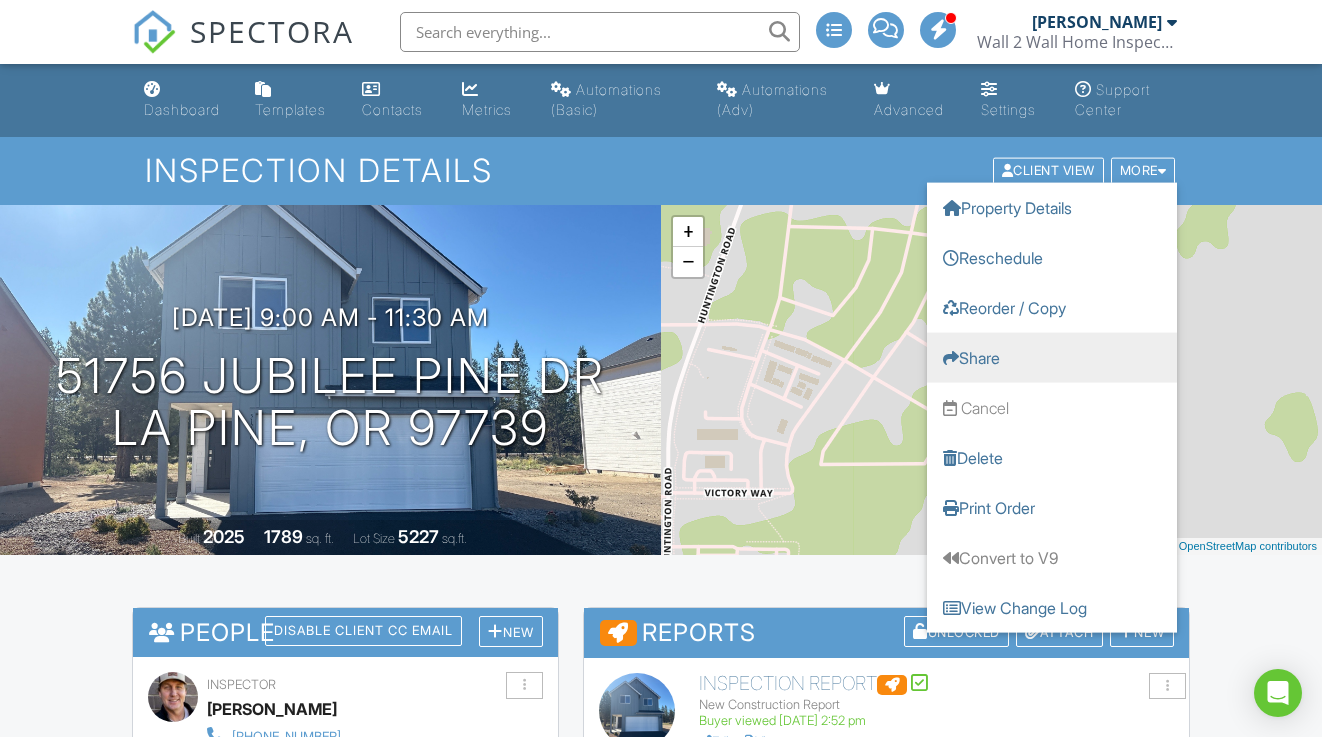 click on "Share" at bounding box center (1052, 358) 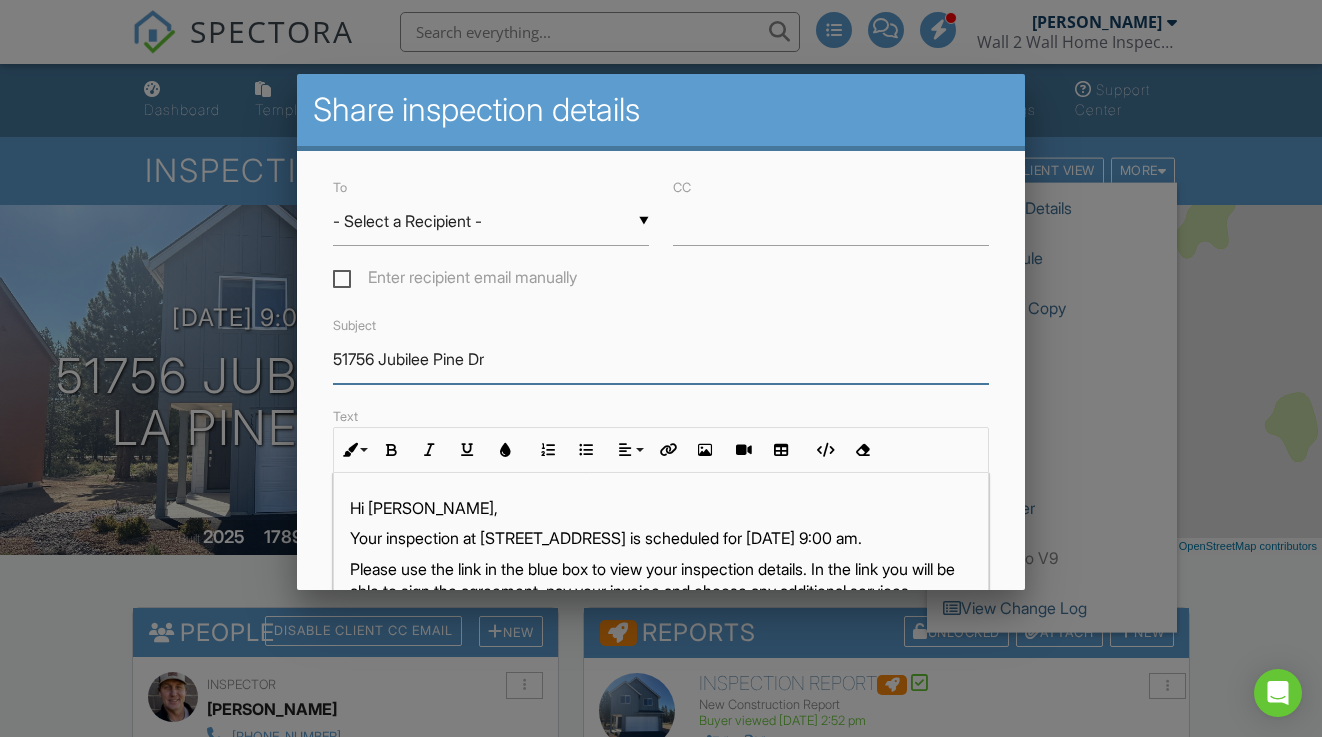 type on "51756 Jubilee Pine Dr" 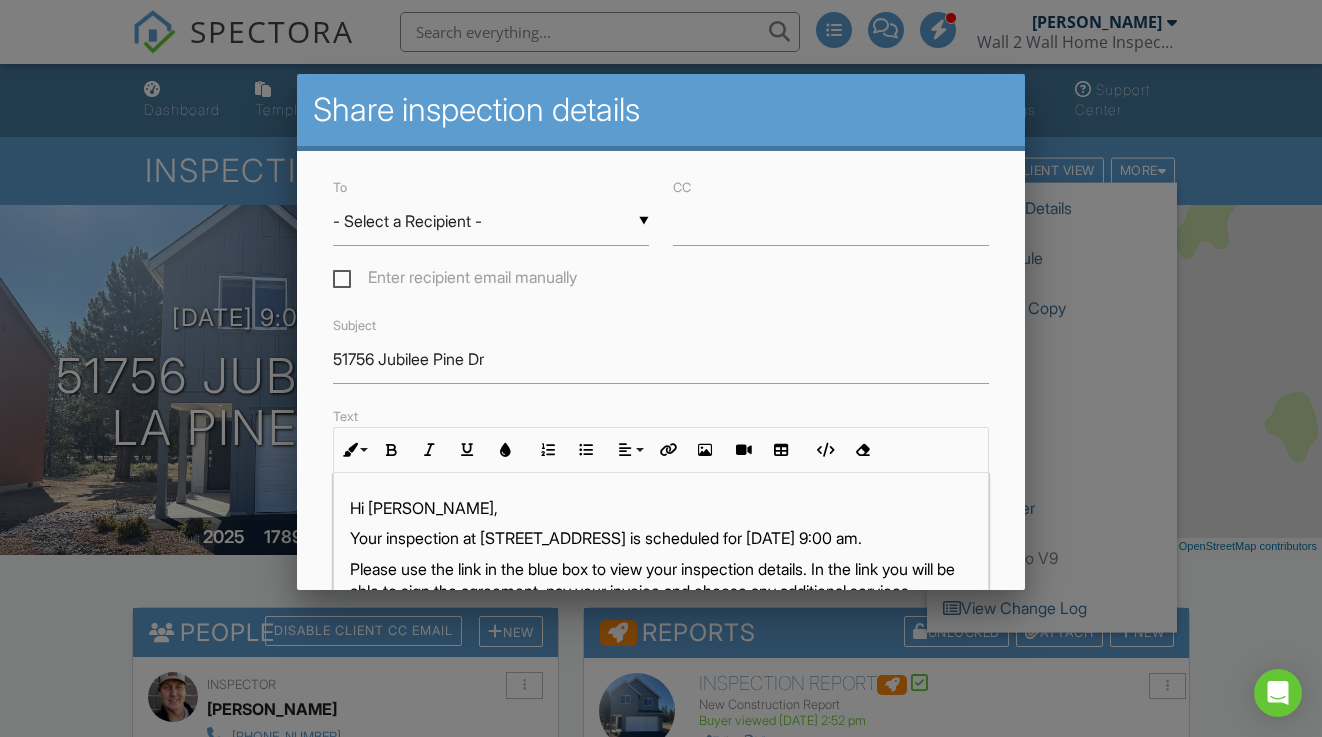 click on "Enter recipient email manually" at bounding box center [455, 280] 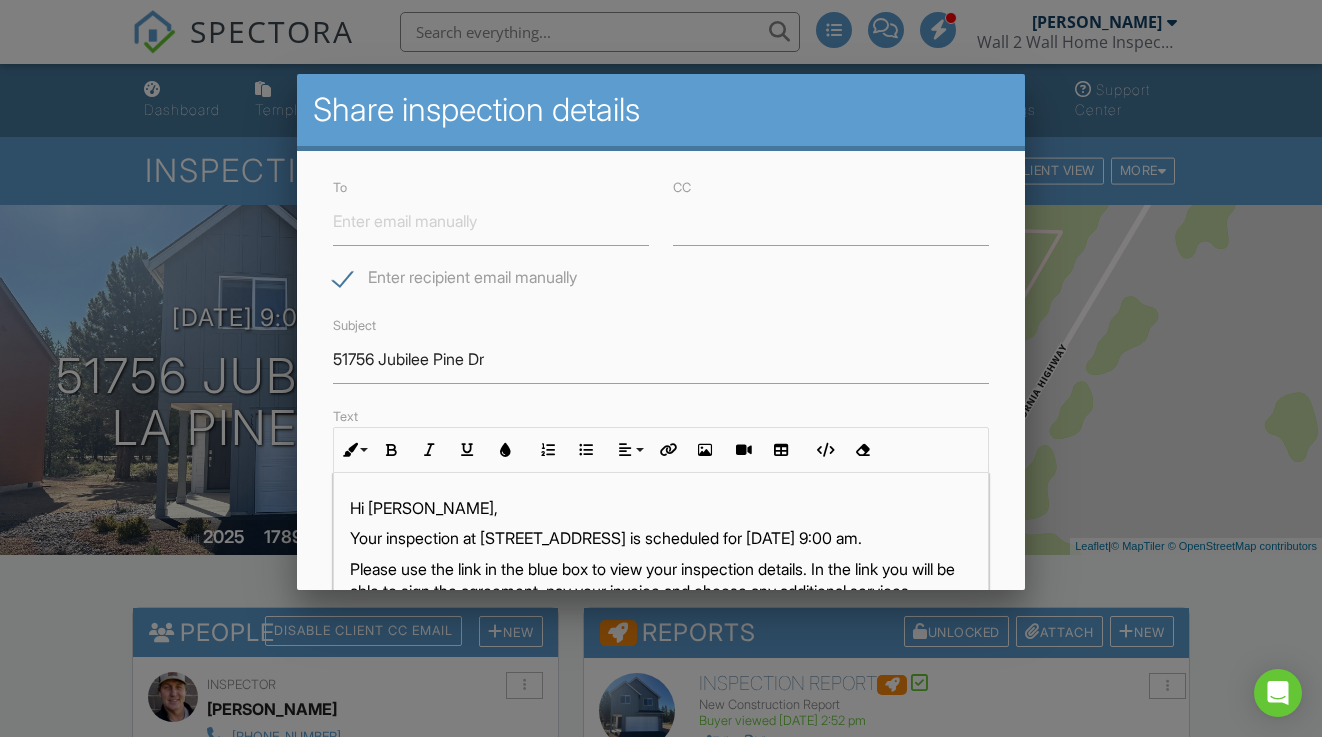 scroll, scrollTop: 170, scrollLeft: 0, axis: vertical 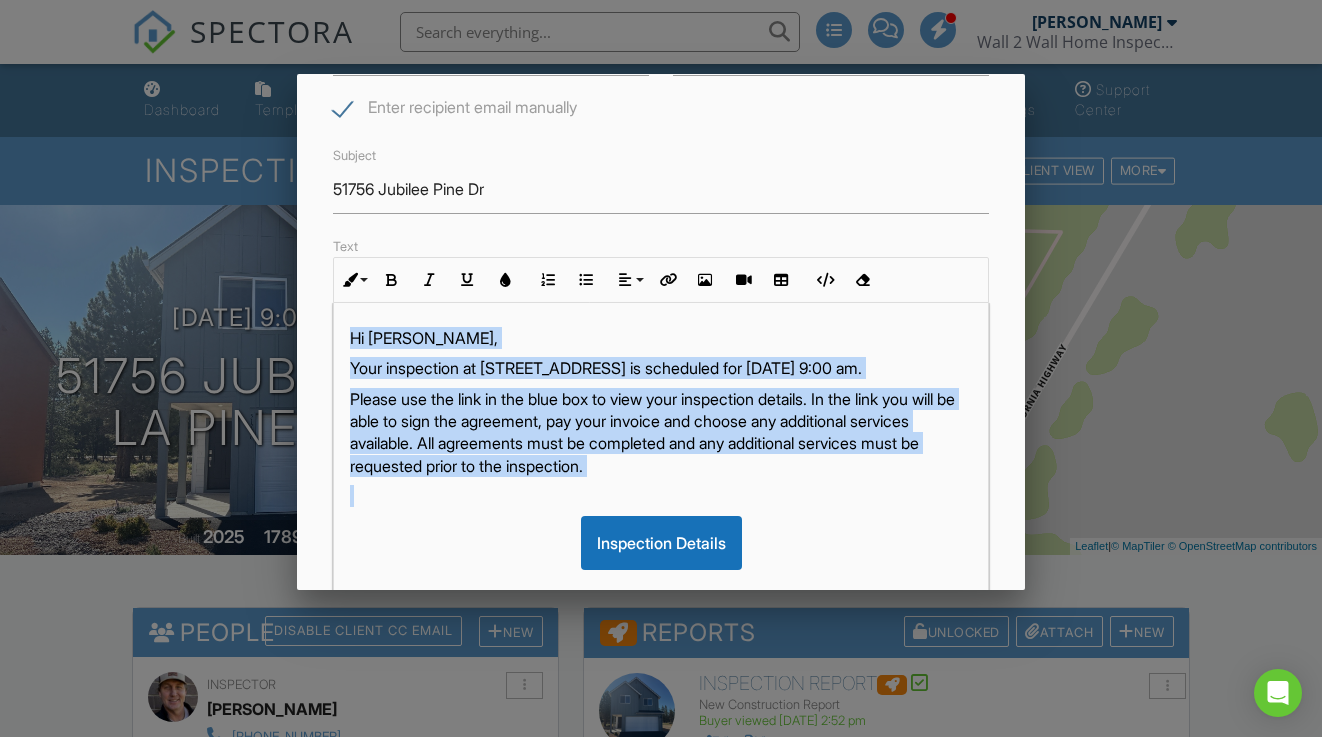 drag, startPoint x: 350, startPoint y: 334, endPoint x: 364, endPoint y: 499, distance: 165.59288 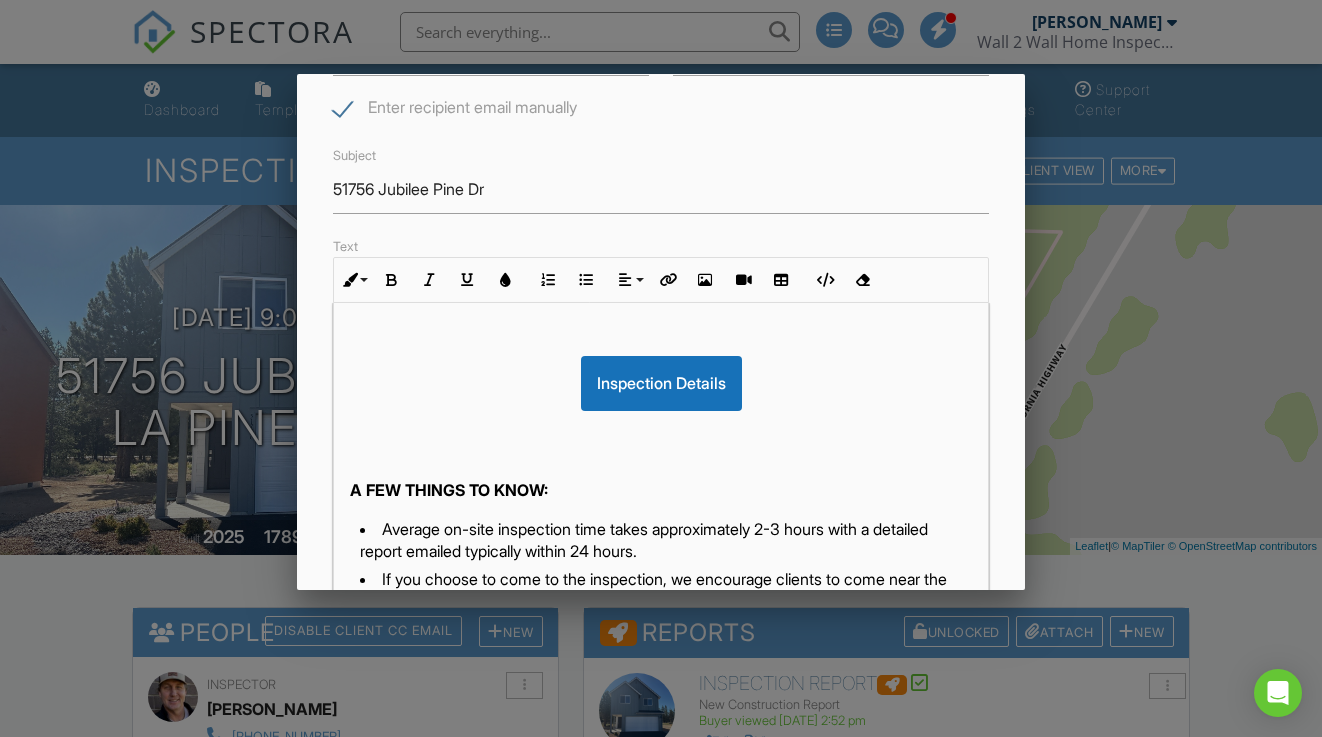 scroll, scrollTop: 1, scrollLeft: 0, axis: vertical 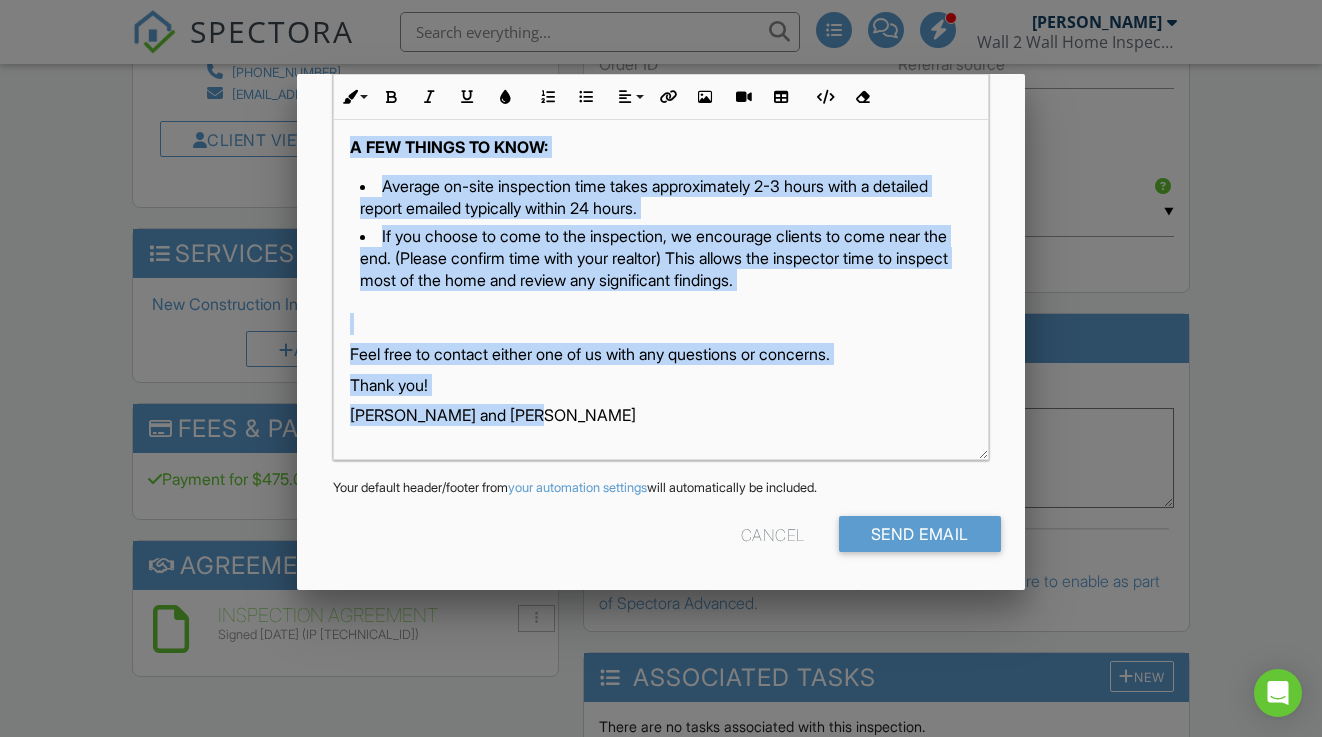 drag, startPoint x: 350, startPoint y: 485, endPoint x: 524, endPoint y: 634, distance: 229.07858 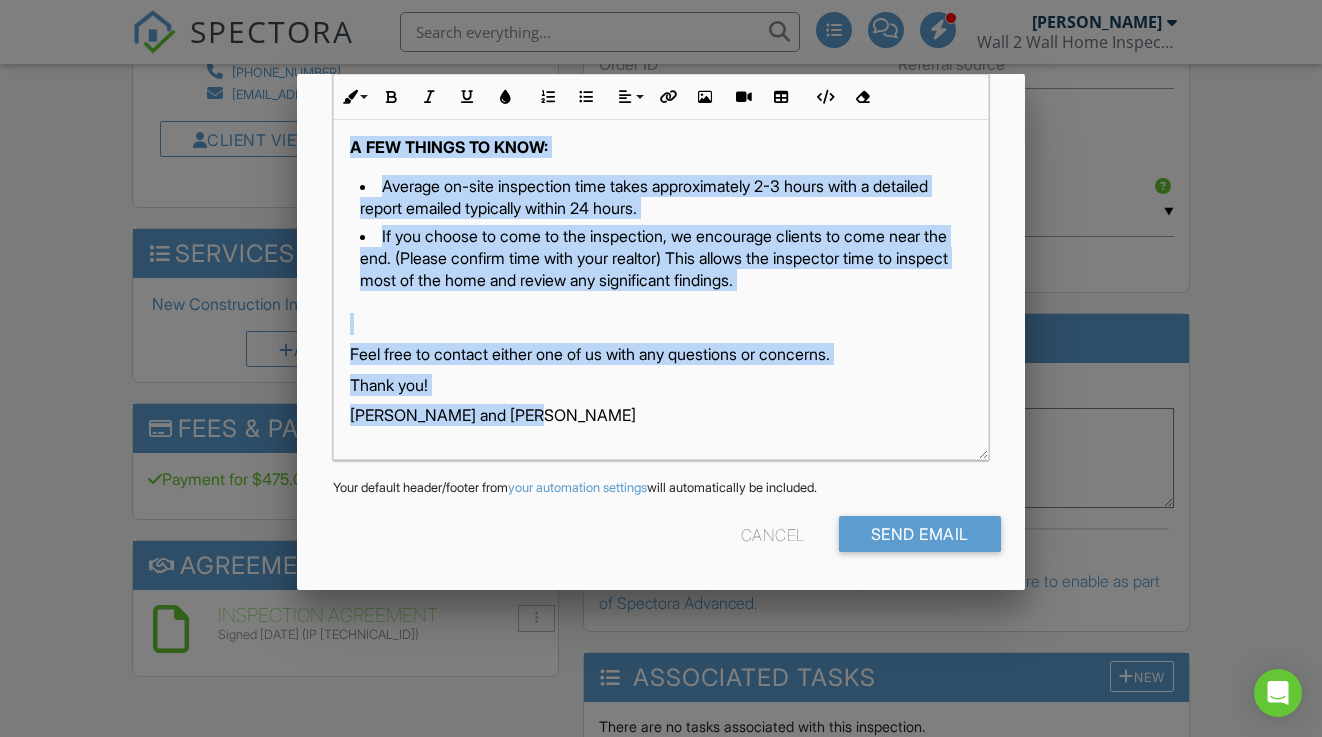 click on "SPECTORA
Chris Scott
Wall 2 Wall Home Inspections
Role:
Inspector
Change Role
Dashboard
New Inspection
Inspections
Calendar
Template Editor
Contacts
Automations (Basic)
Automations (Adv)
Team
Metrics
Payments
Data Exports
Billing
Conversations
Tasks
Reporting
Advanced
Equipment
Settings
What's New
Sign Out
Change Active Role
Your account has more than one possible role. Please choose how you'd like to view the site:
Company/Agency
City
Role
Dashboard
Templates
Contacts
Metrics
Automations (Basic)
Automations (Adv)
Advanced
Settings
Support Center" at bounding box center [661, 674] 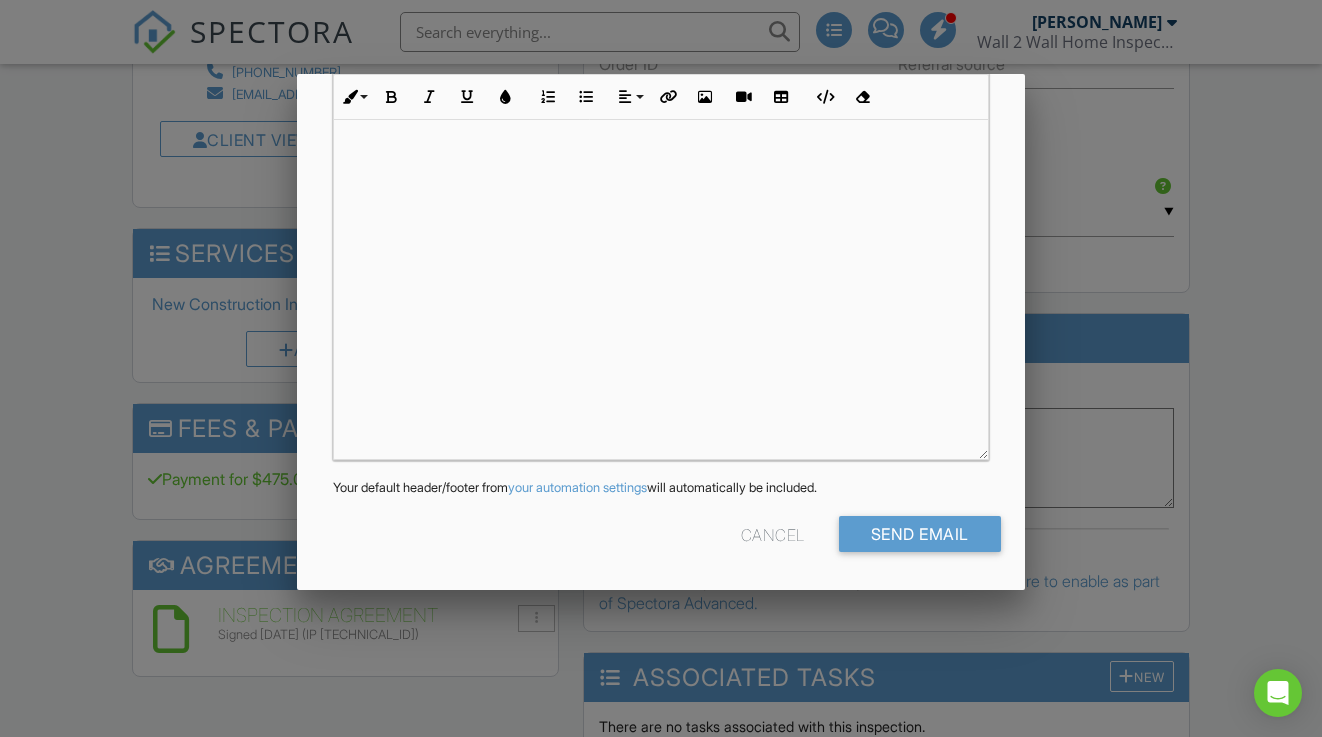 scroll, scrollTop: 0, scrollLeft: 0, axis: both 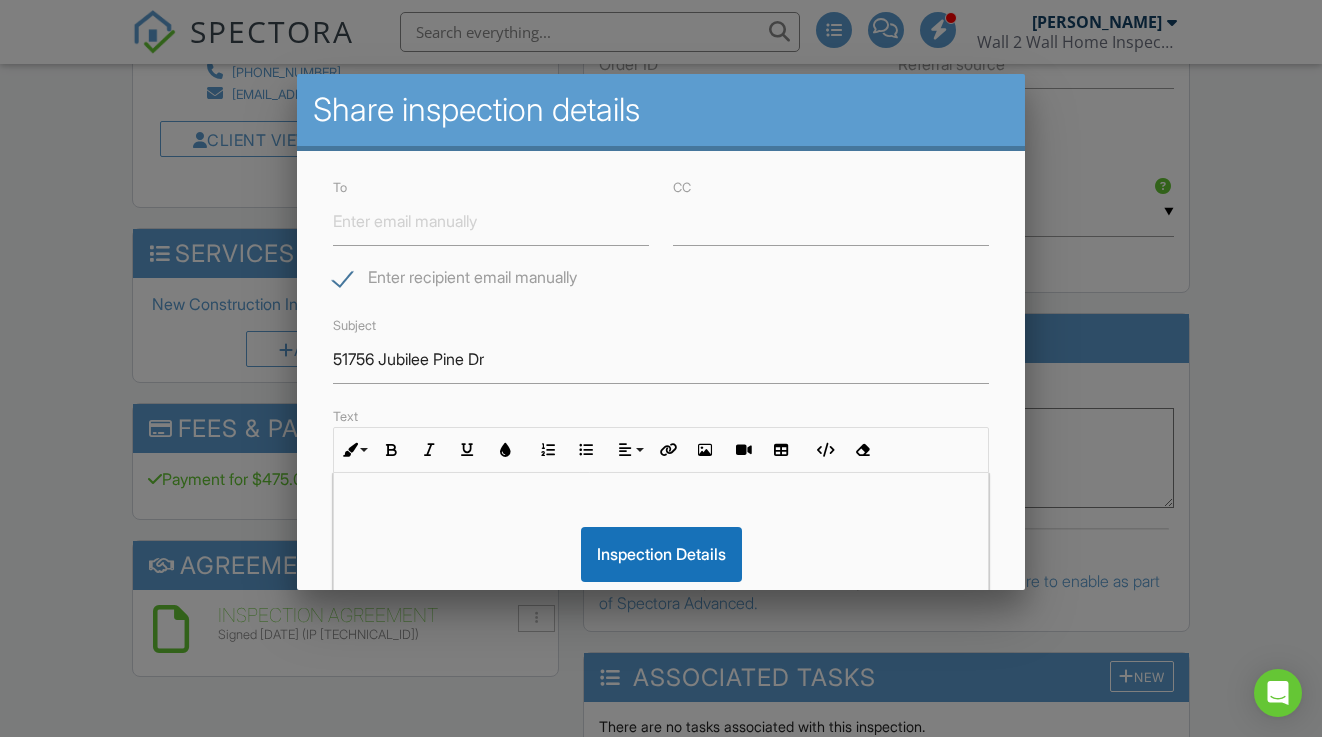 click on "Inspection Details" at bounding box center [660, 723] 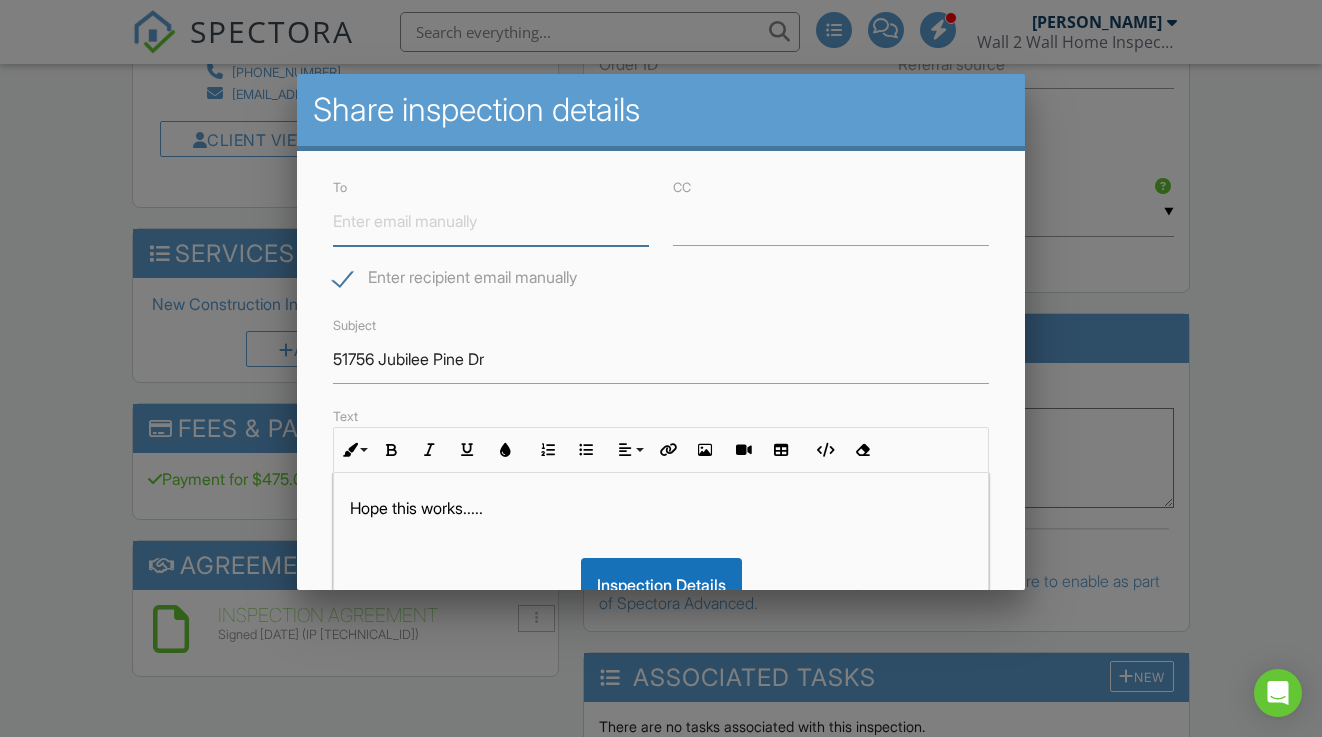 type on "r" 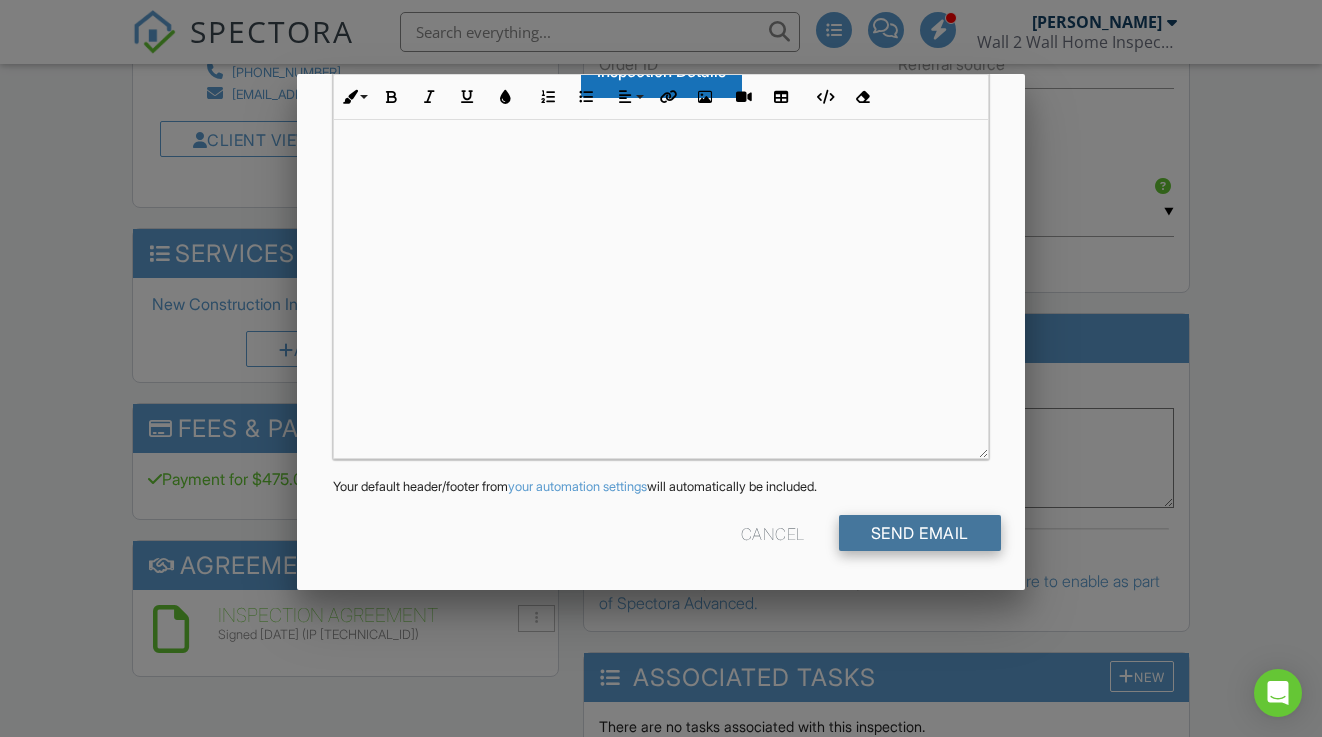 scroll, scrollTop: 513, scrollLeft: 0, axis: vertical 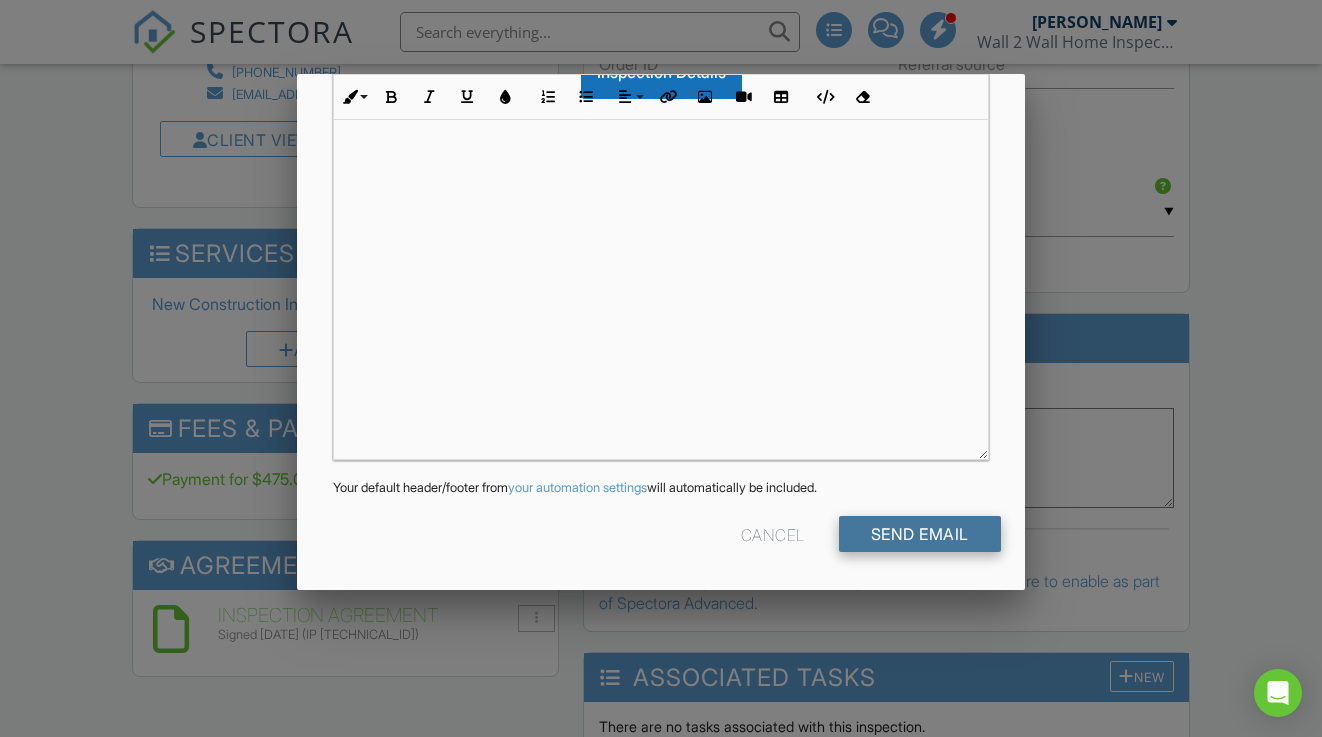 type on "[EMAIL_ADDRESS][DOMAIN_NAME]" 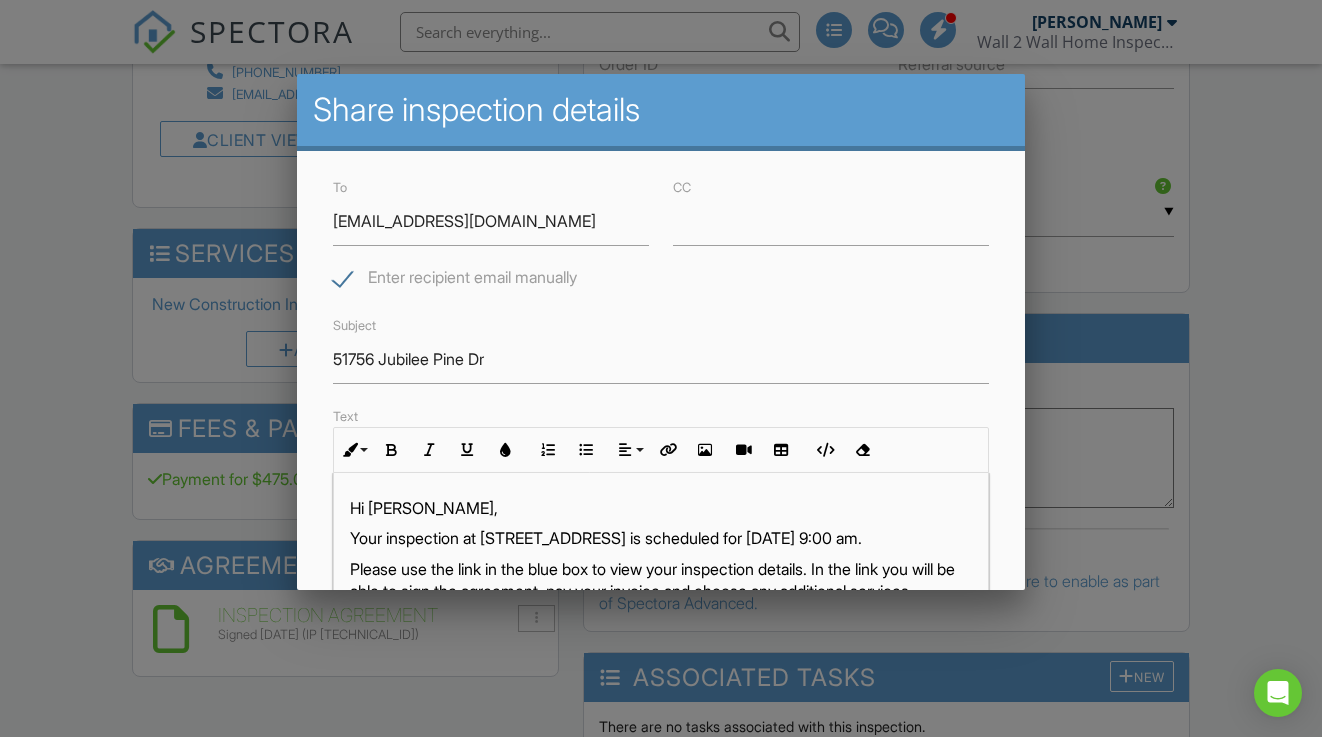 scroll, scrollTop: 107, scrollLeft: 0, axis: vertical 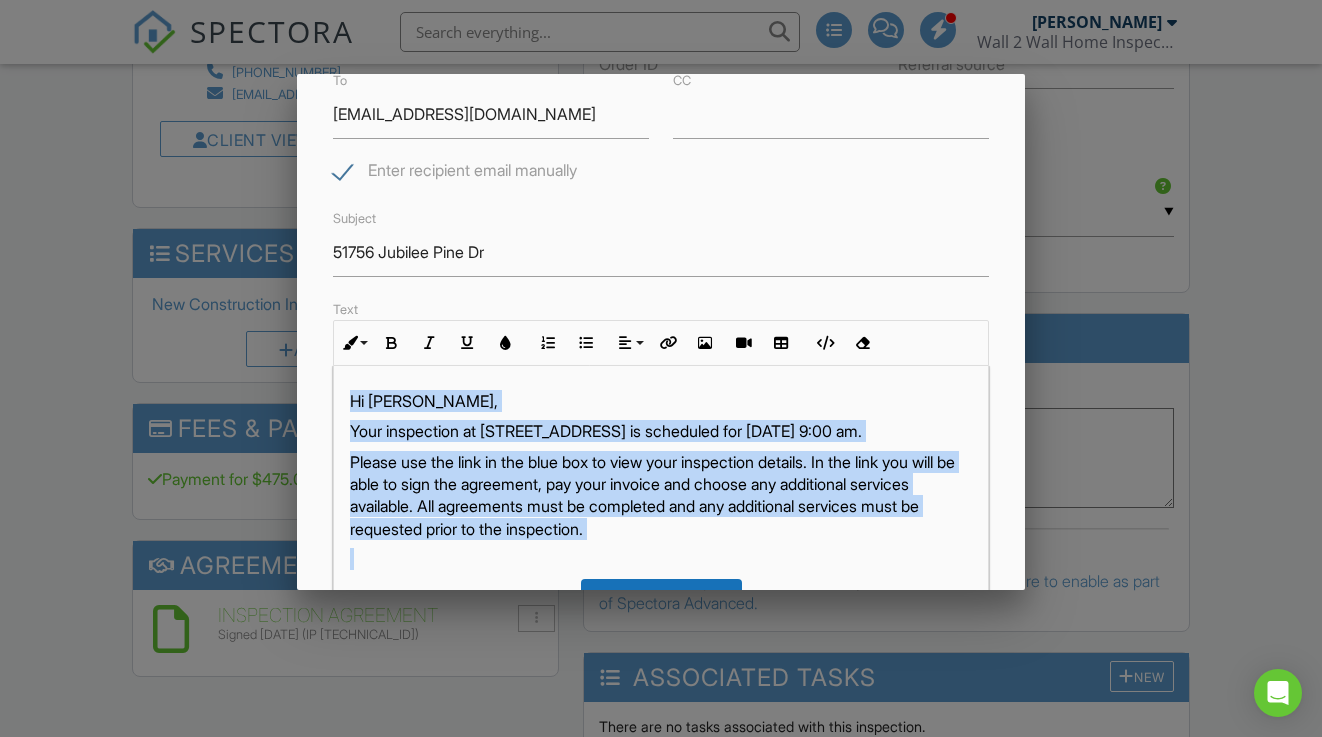 drag, startPoint x: 350, startPoint y: 399, endPoint x: 410, endPoint y: 582, distance: 192.58505 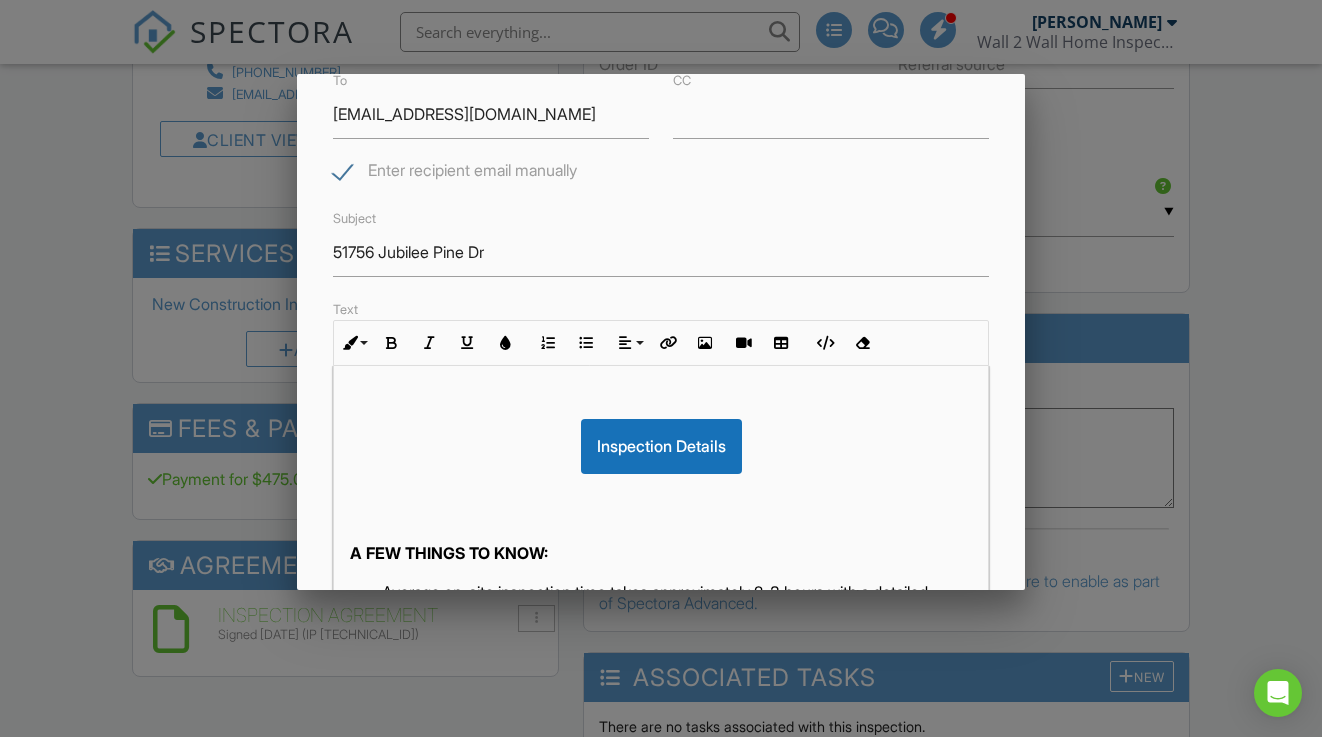 scroll, scrollTop: 1, scrollLeft: 0, axis: vertical 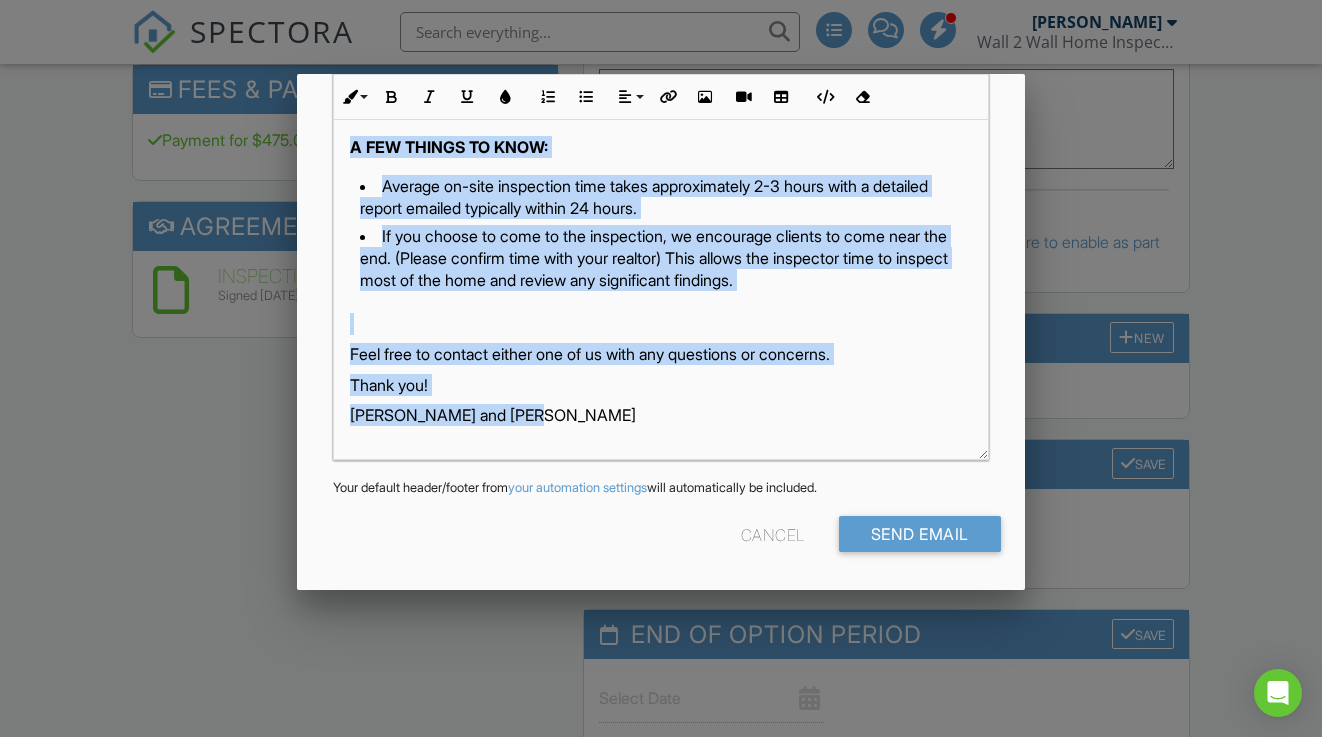 drag, startPoint x: 354, startPoint y: 274, endPoint x: 523, endPoint y: 813, distance: 564.8734 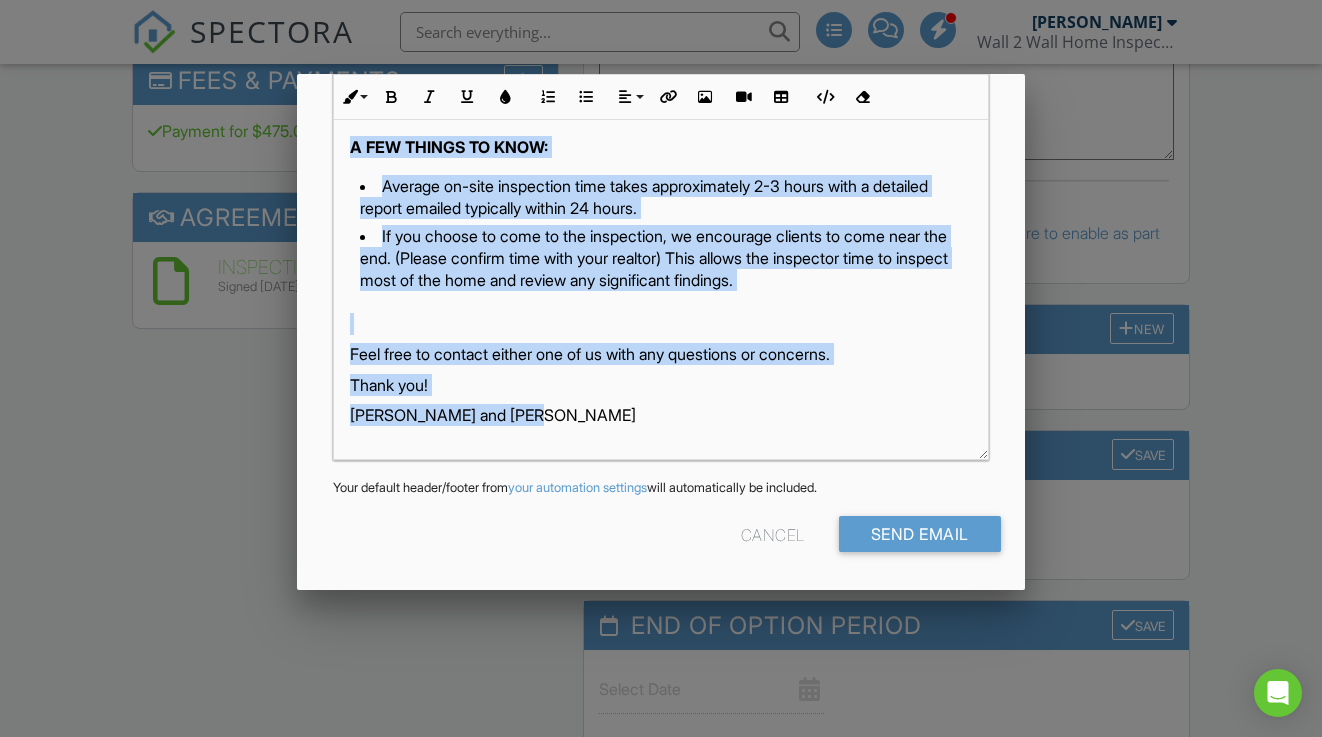 click on "SPECTORA
Chris Scott
Wall 2 Wall Home Inspections
Role:
Inspector
Change Role
Dashboard
New Inspection
Inspections
Calendar
Template Editor
Contacts
Automations (Basic)
Automations (Adv)
Team
Metrics
Payments
Data Exports
Billing
Conversations
Tasks
Reporting
Advanced
Equipment
Settings
What's New
Sign Out
Change Active Role
Your account has more than one possible role. Please choose how you'd like to view the site:
Company/Agency
City
Role
Dashboard
Templates
Contacts
Metrics
Automations (Basic)
Automations (Adv)
Advanced
Settings
Support Center" at bounding box center (661, 326) 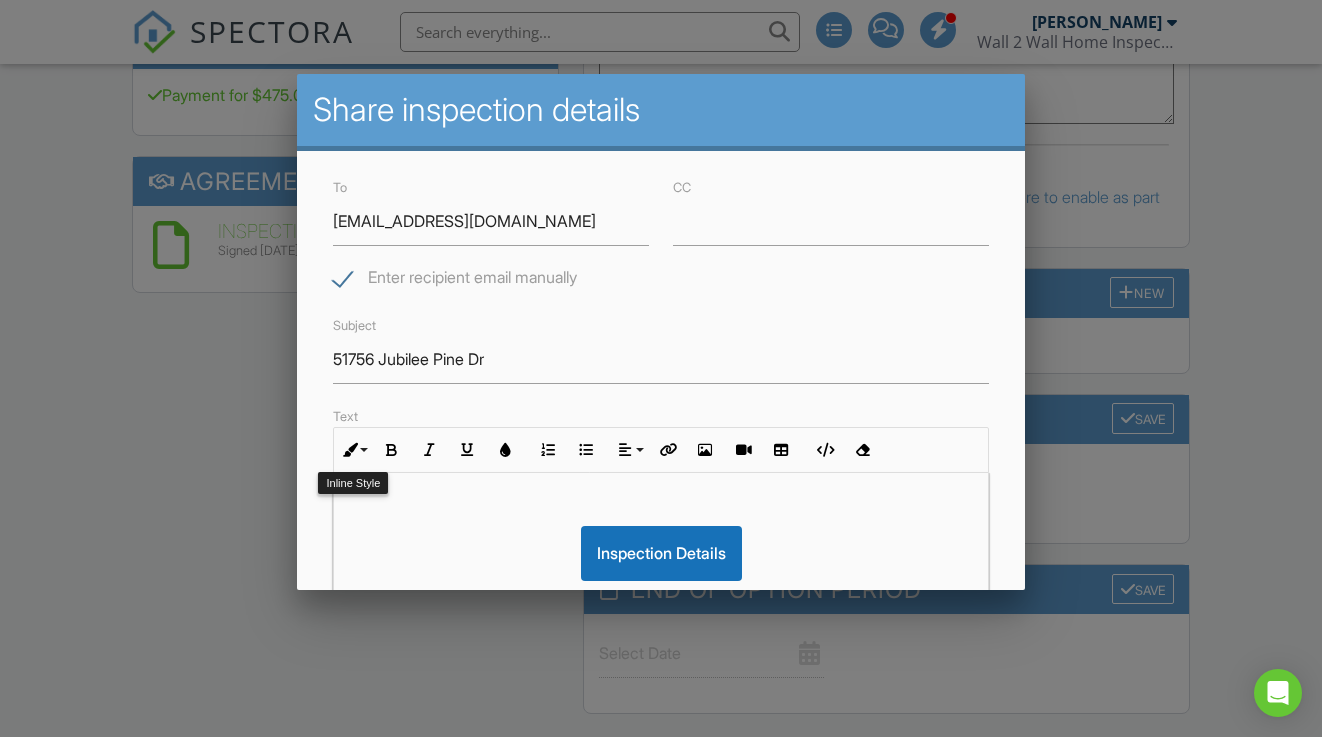 scroll, scrollTop: 0, scrollLeft: 0, axis: both 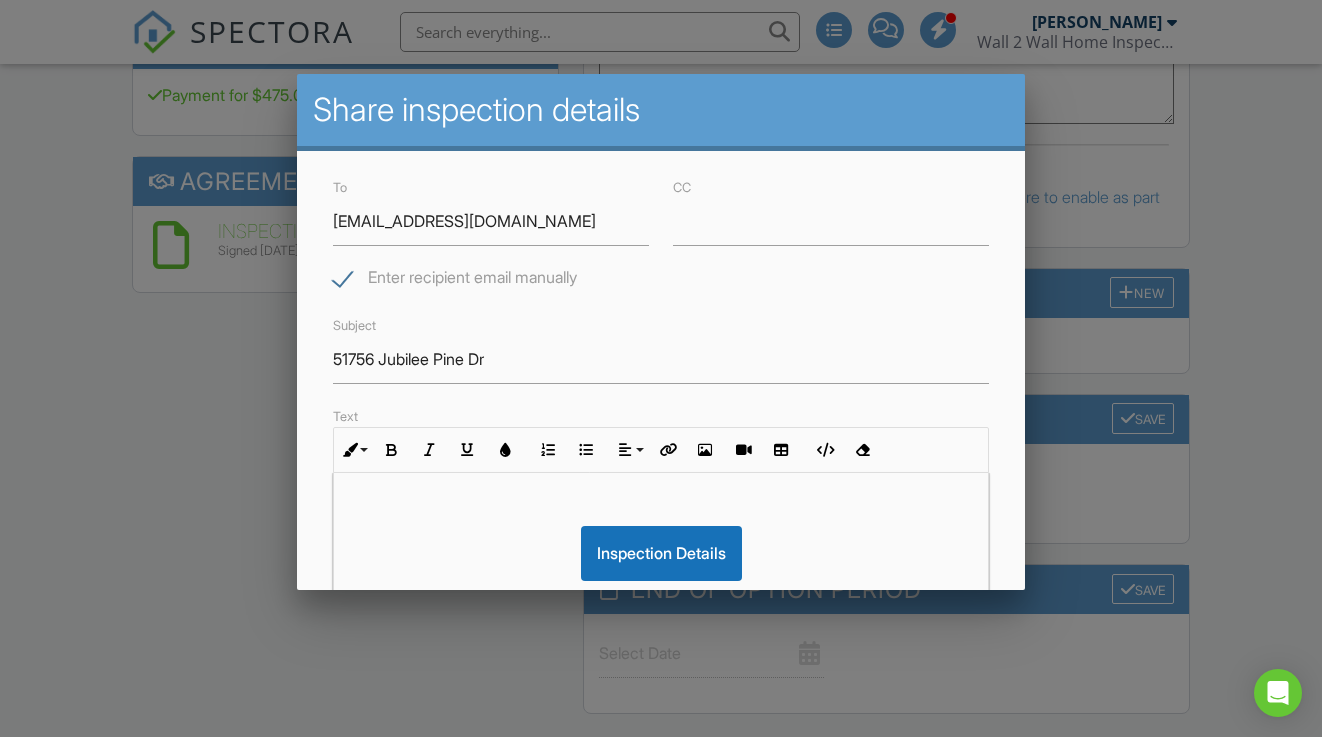 click at bounding box center [660, 507] 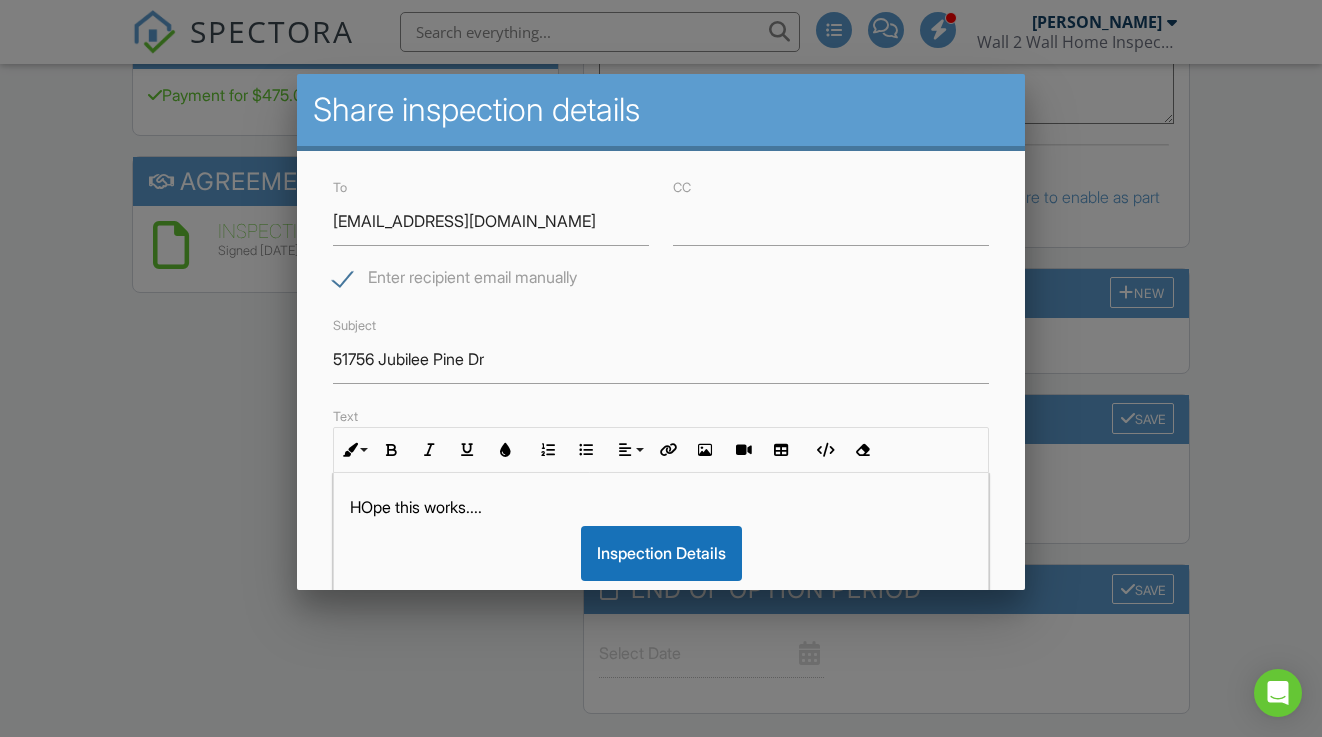 click on "HOpe this works...." at bounding box center [660, 507] 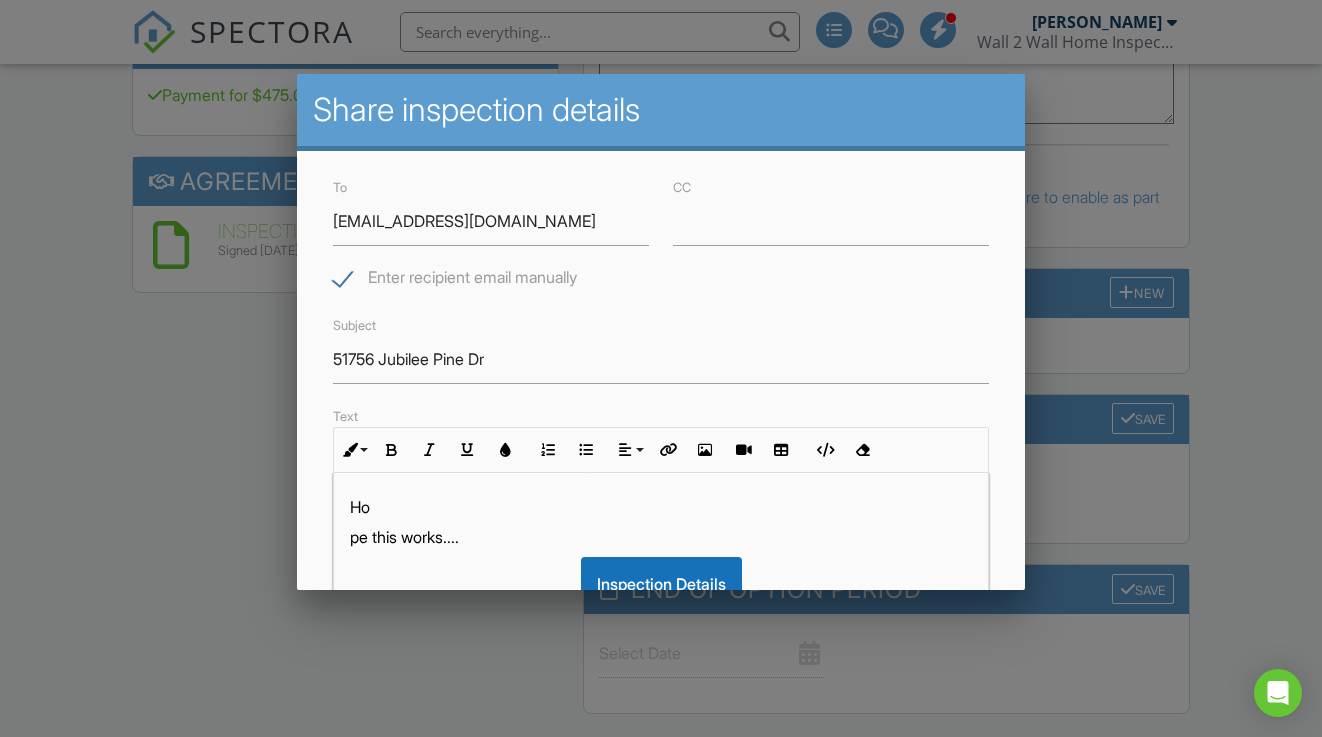 scroll, scrollTop: 14, scrollLeft: 0, axis: vertical 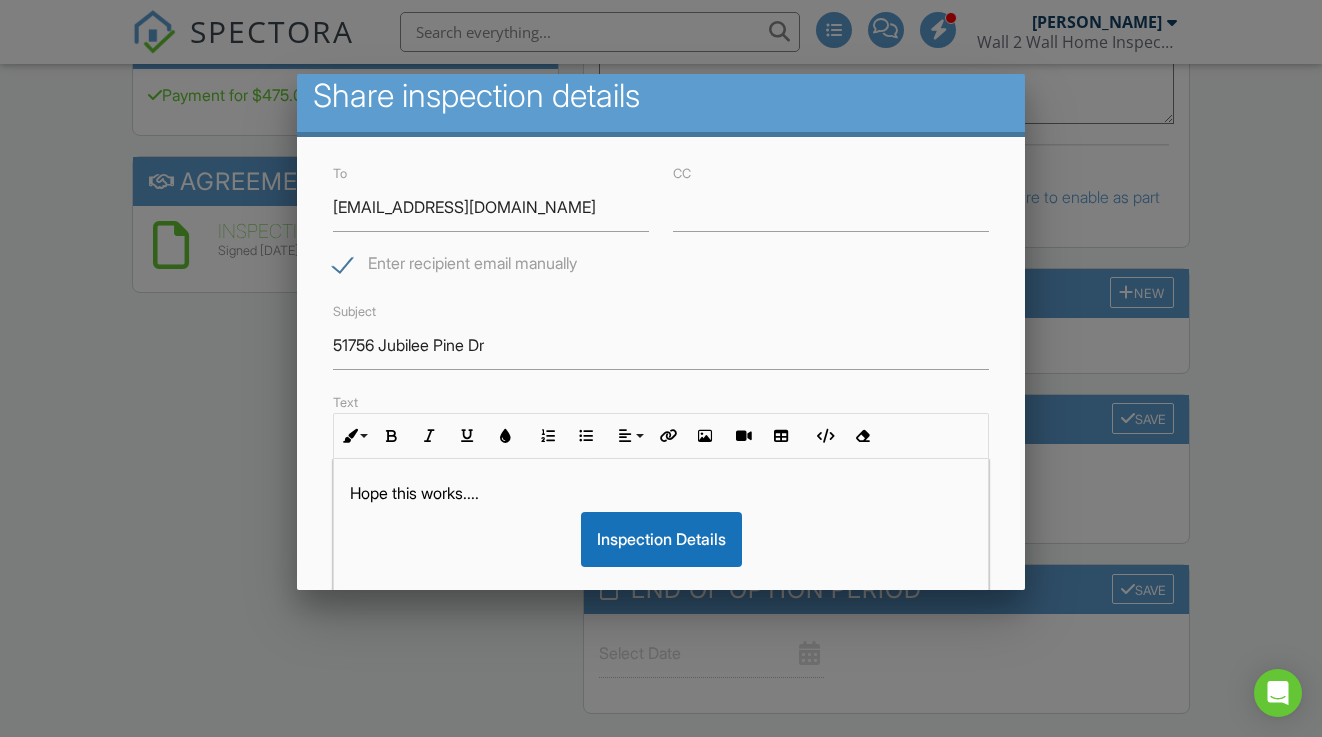 click on "Hope this works...." at bounding box center [660, 493] 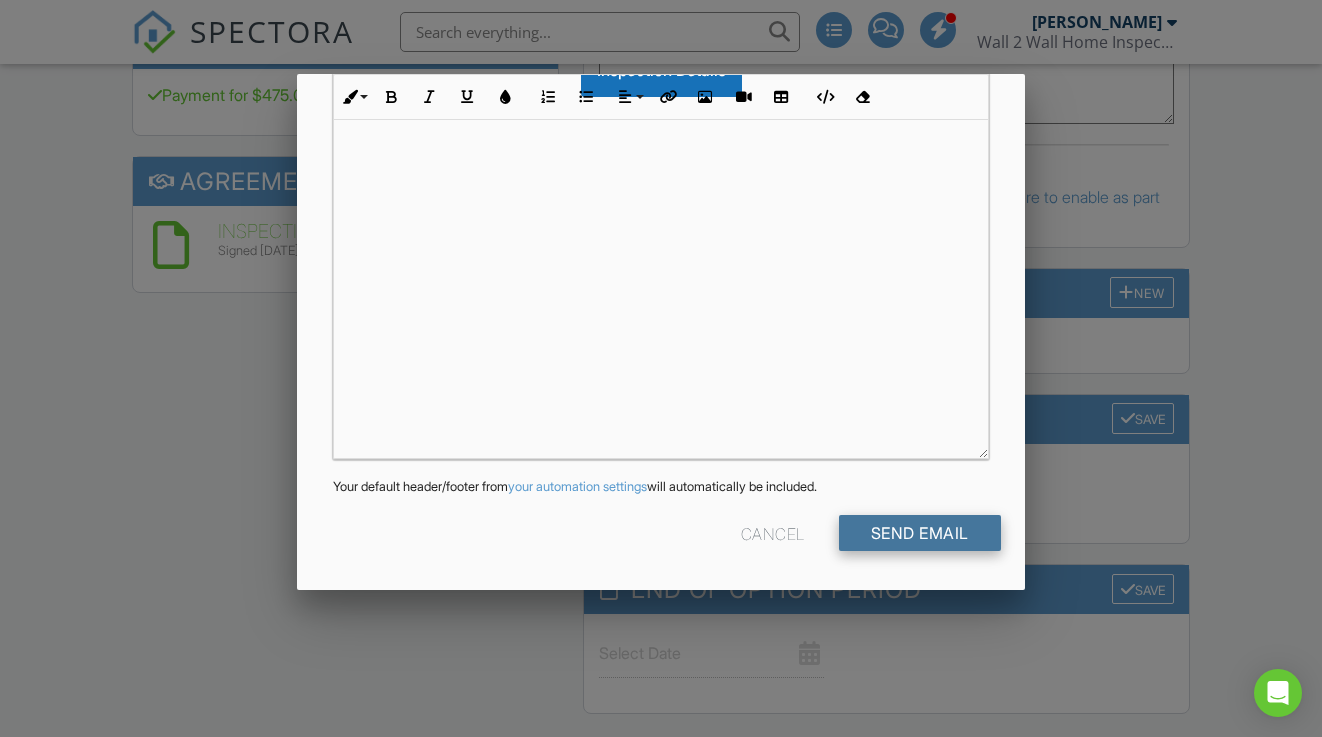 scroll, scrollTop: 513, scrollLeft: 0, axis: vertical 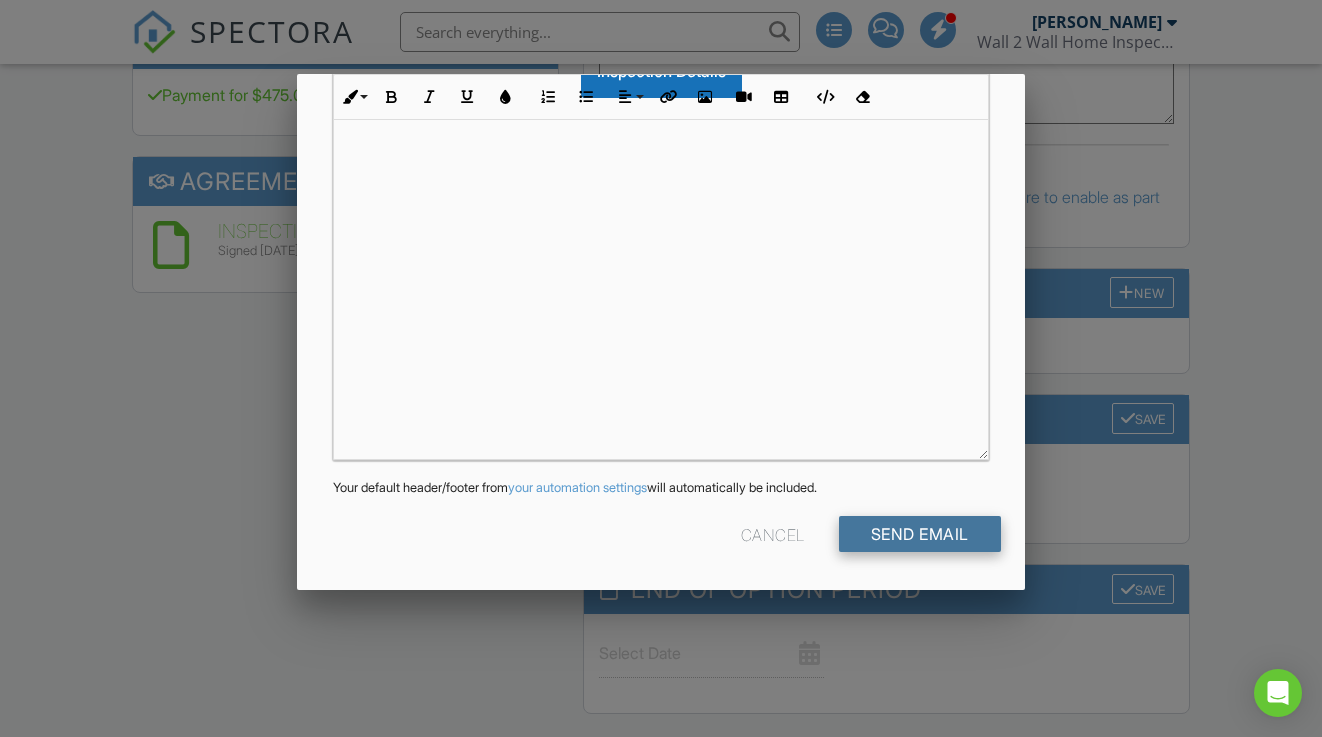 click on "Send Email" at bounding box center (920, 534) 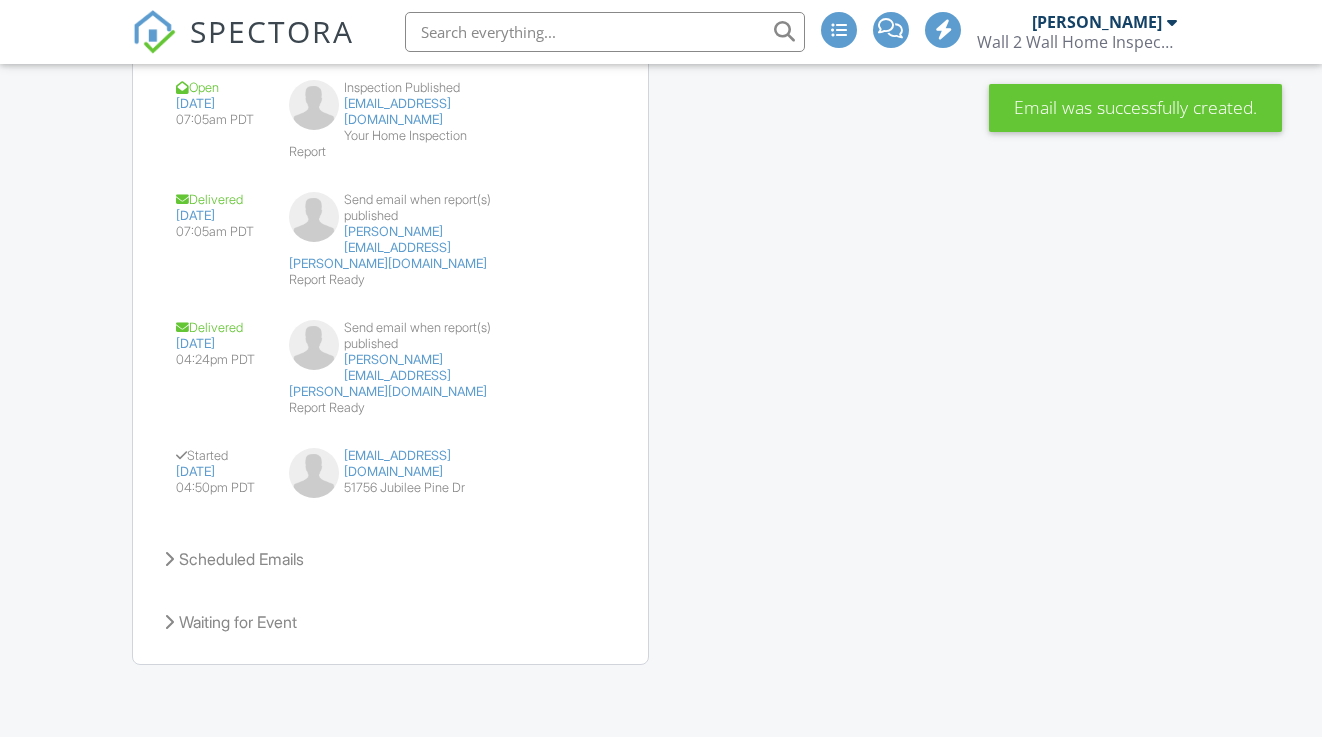 scroll, scrollTop: 0, scrollLeft: 0, axis: both 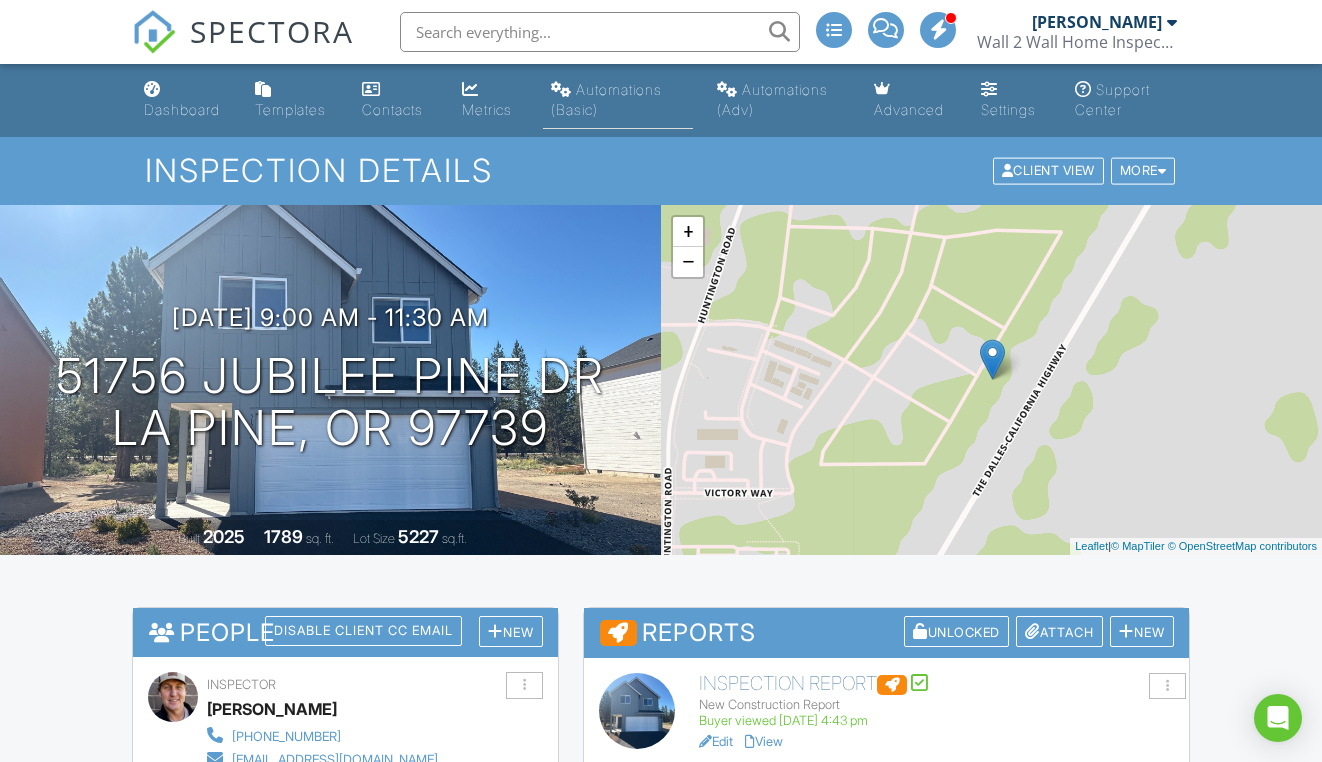 click on "Automations (Basic)" at bounding box center [618, 100] 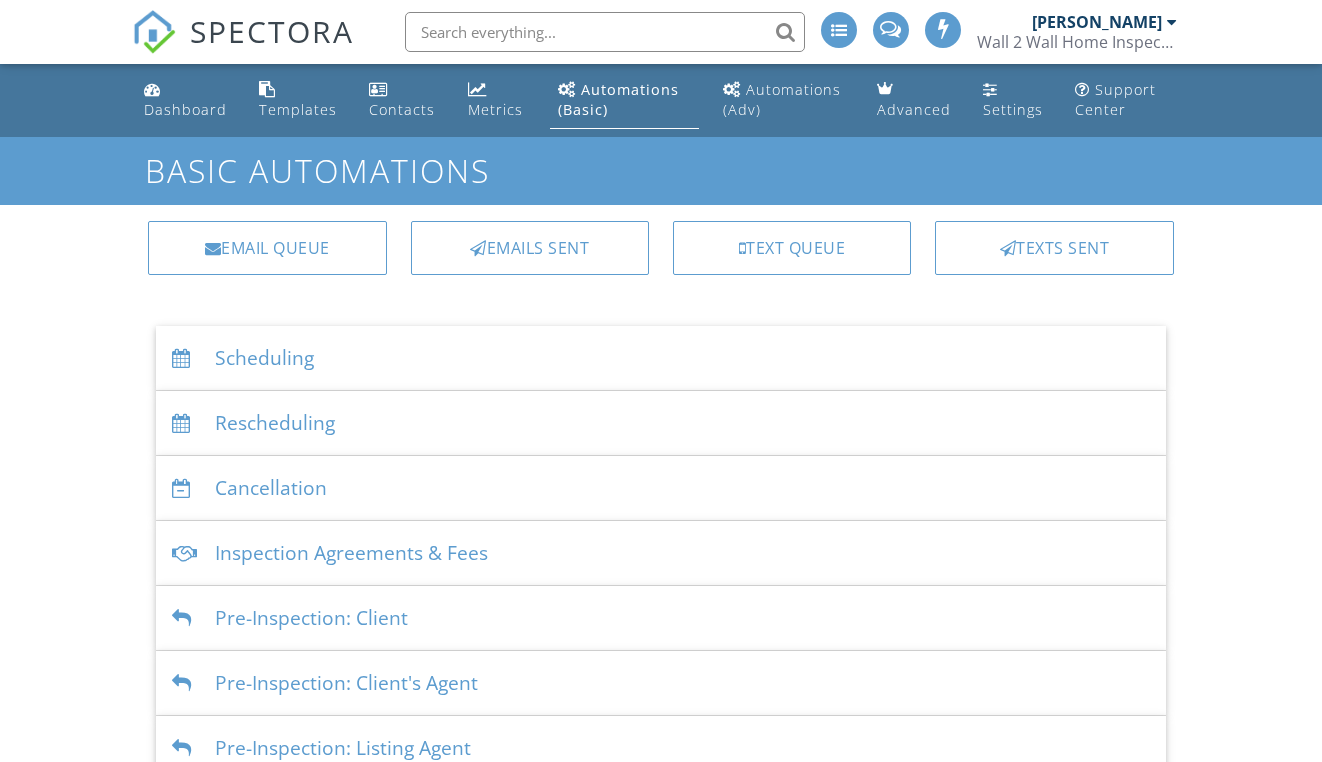 scroll, scrollTop: 0, scrollLeft: 0, axis: both 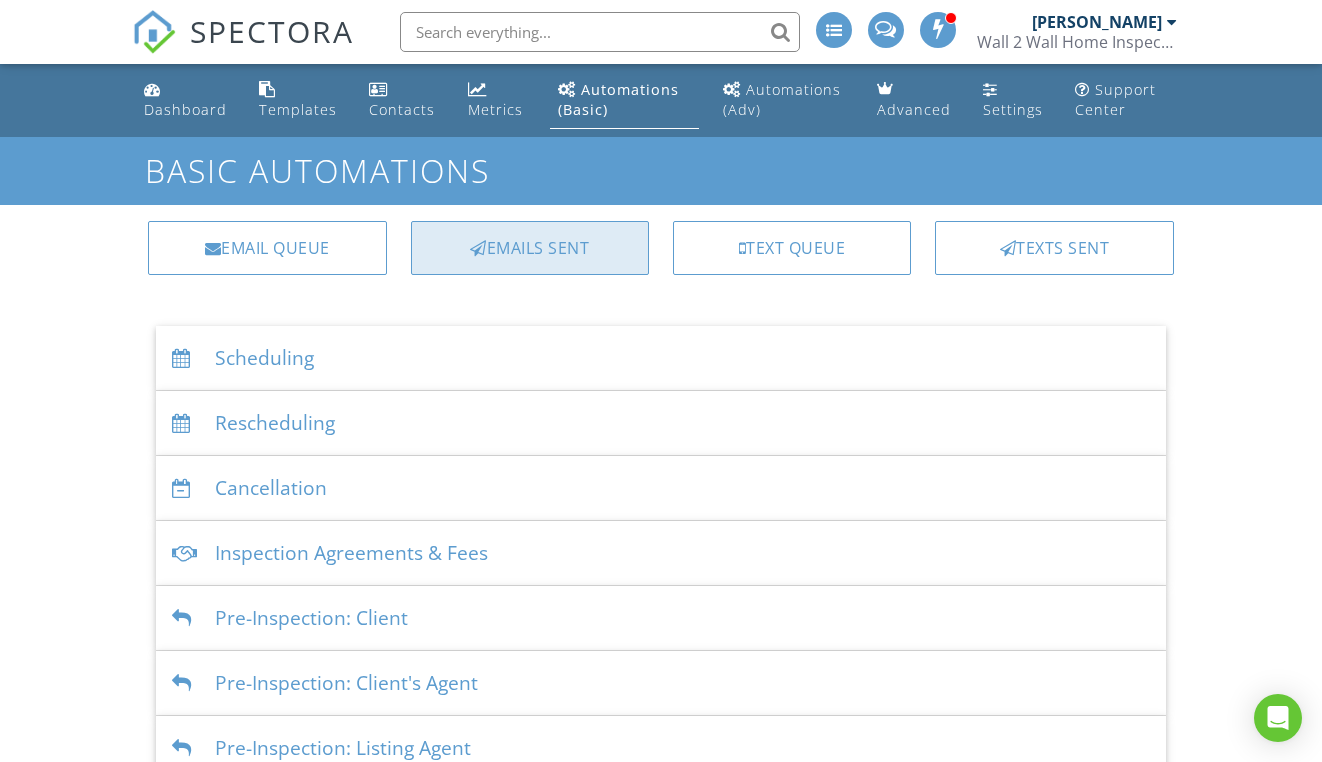 click on "Emails Sent" at bounding box center (530, 248) 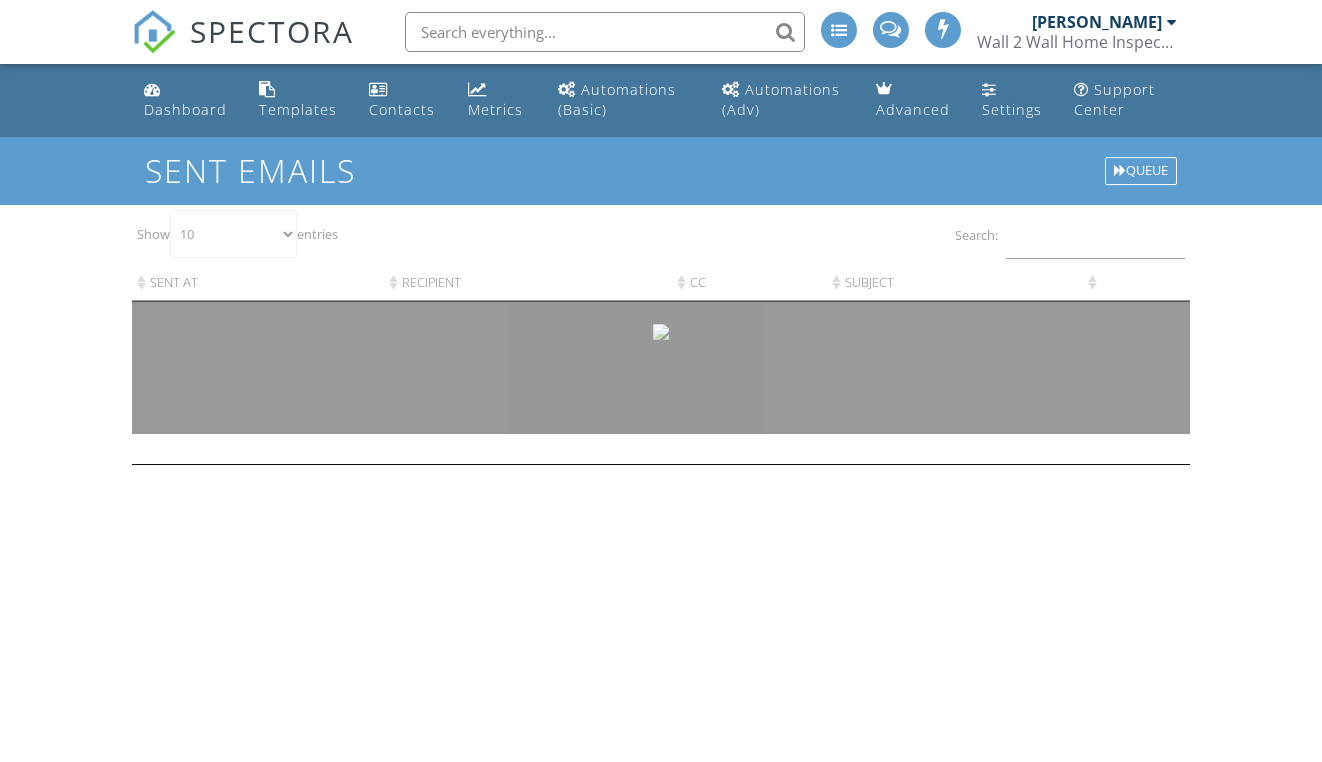 scroll, scrollTop: 0, scrollLeft: 0, axis: both 